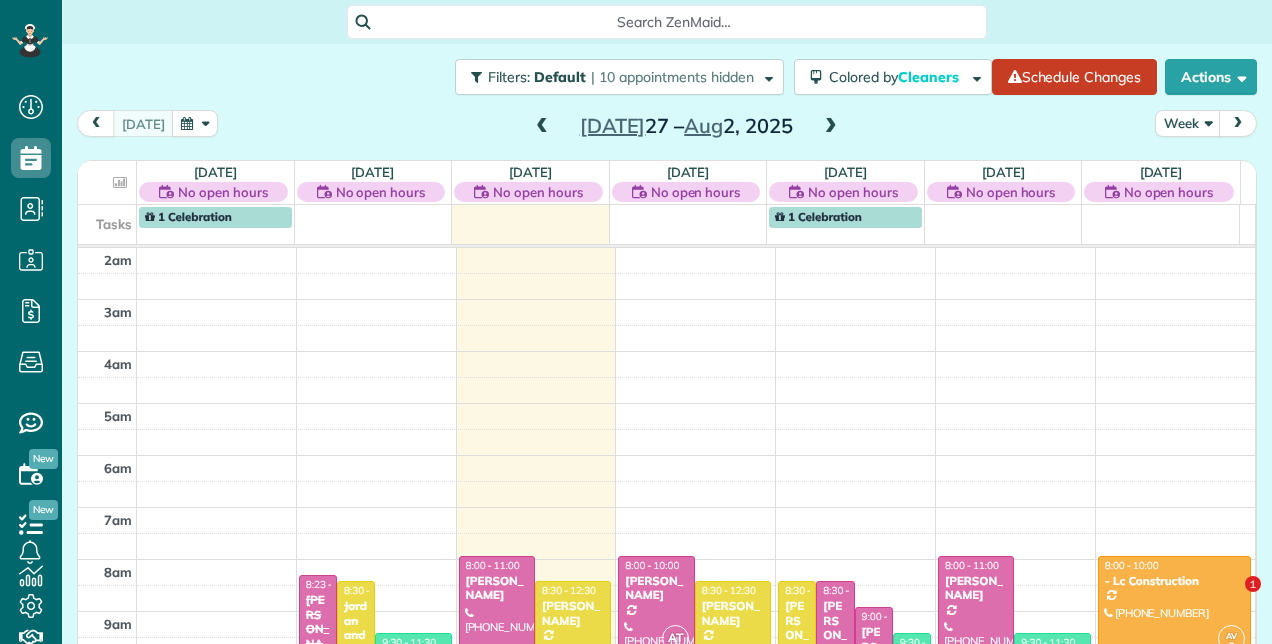scroll, scrollTop: 0, scrollLeft: 0, axis: both 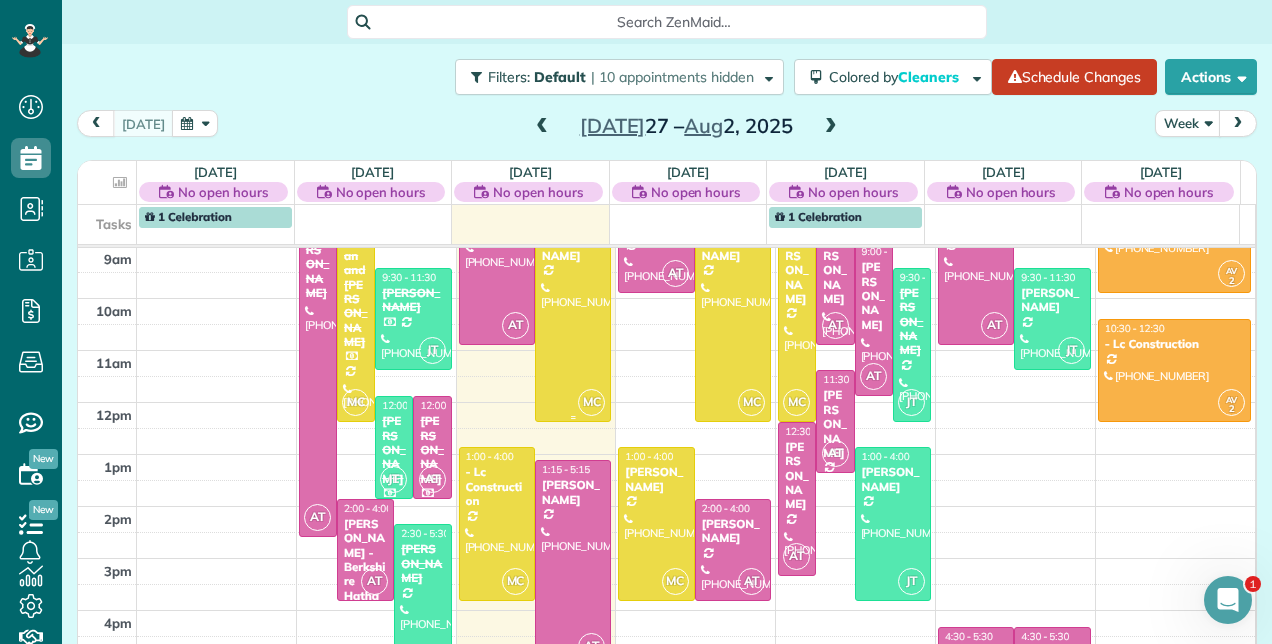 click at bounding box center (573, 318) 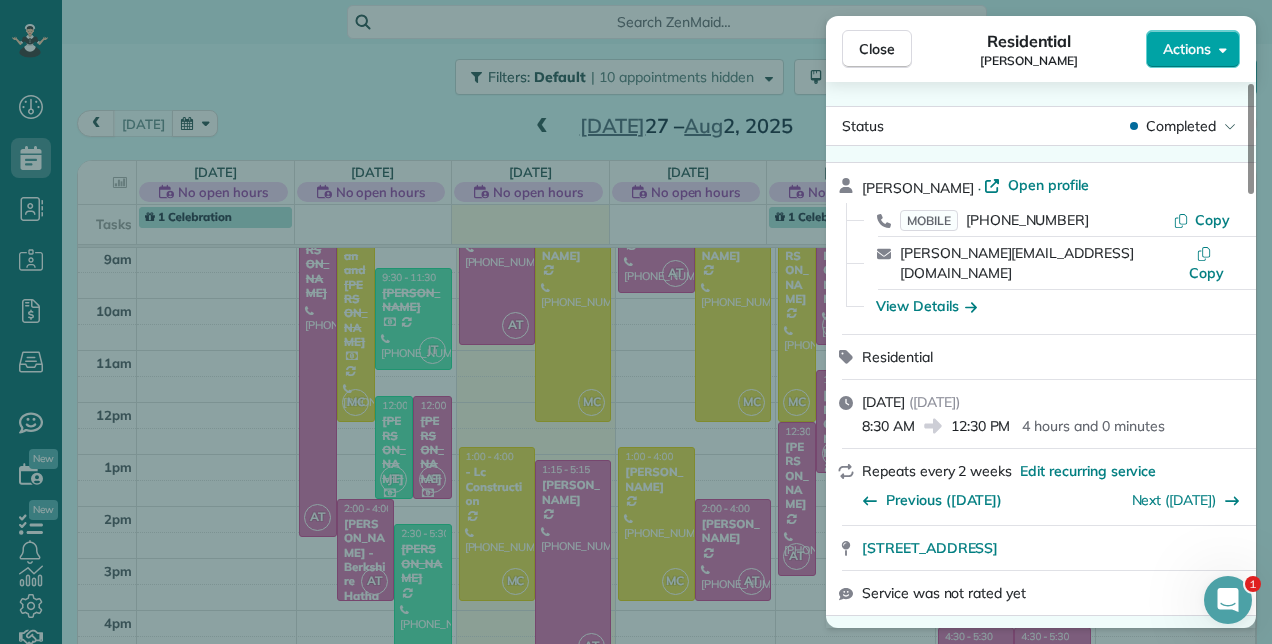 click on "Actions" at bounding box center (1193, 49) 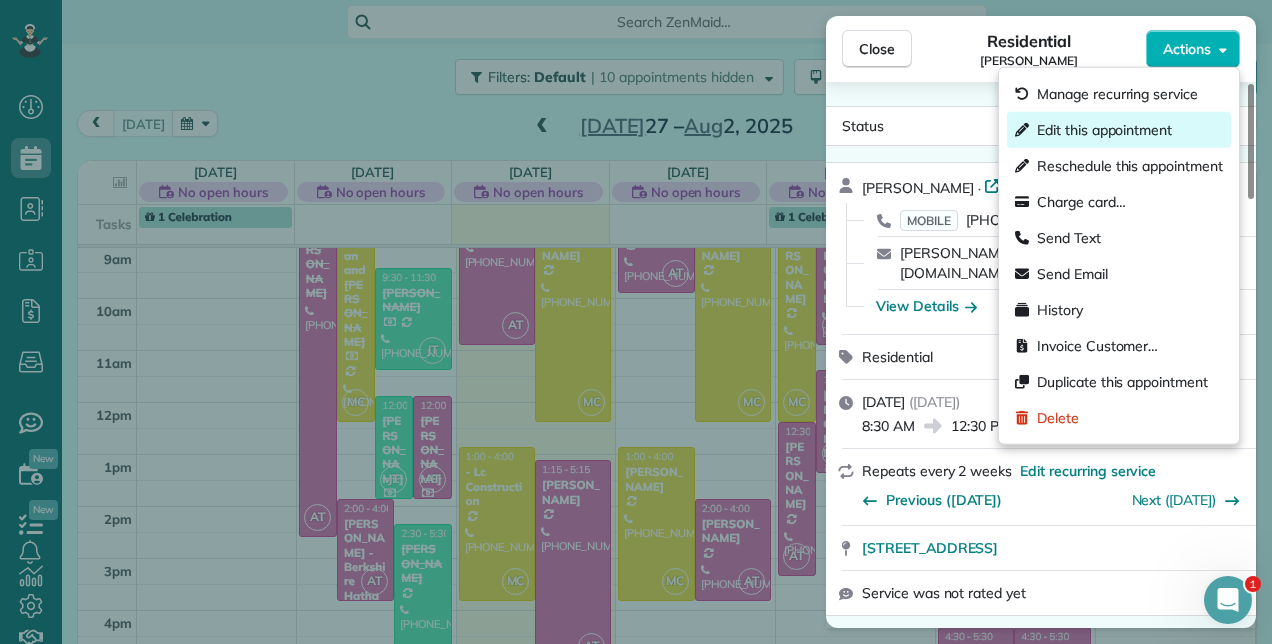 click on "Edit this appointment" at bounding box center [1104, 130] 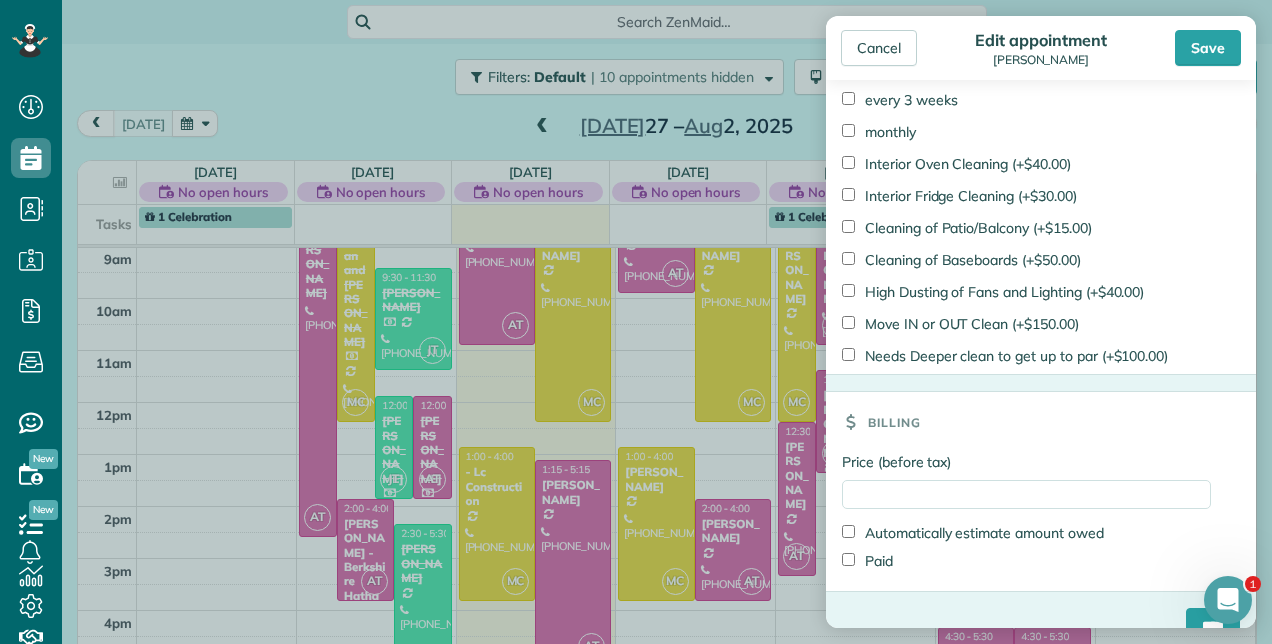 scroll, scrollTop: 1465, scrollLeft: 0, axis: vertical 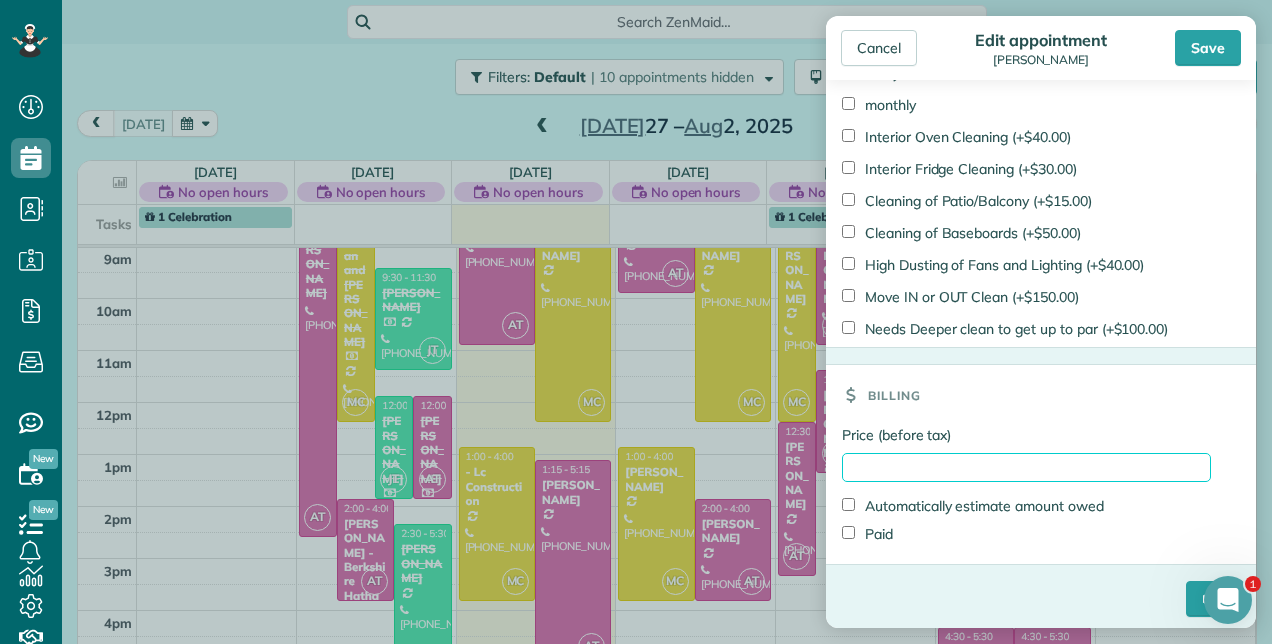 click on "Price (before tax)" at bounding box center (1026, 467) 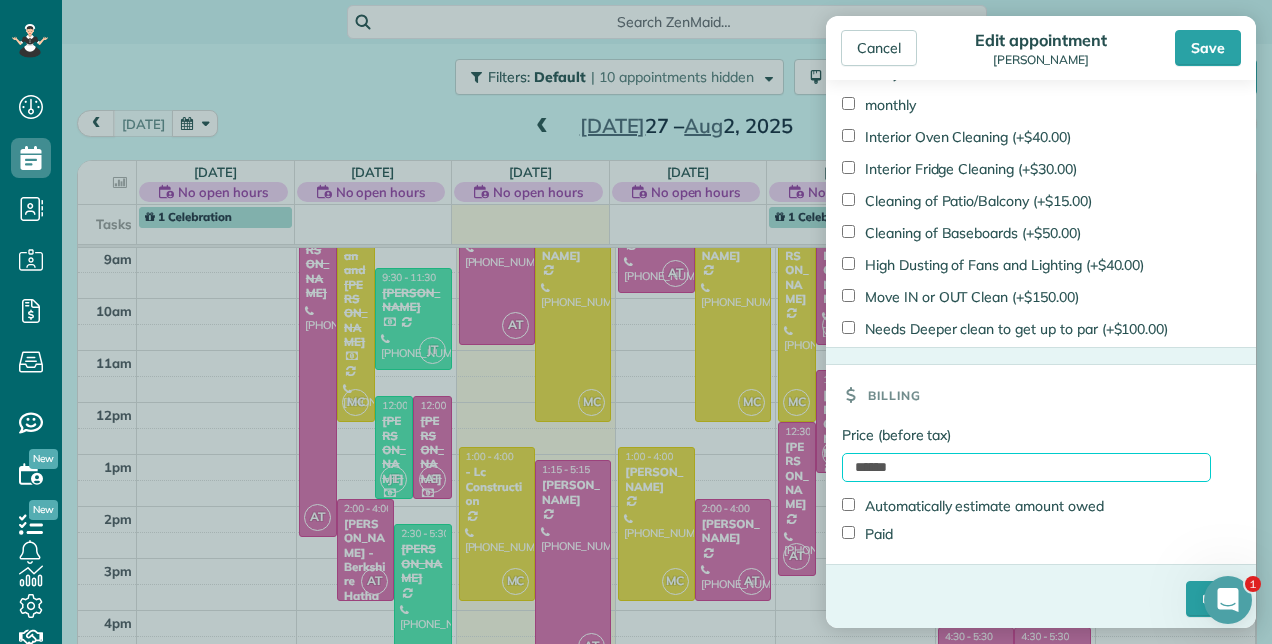 type on "******" 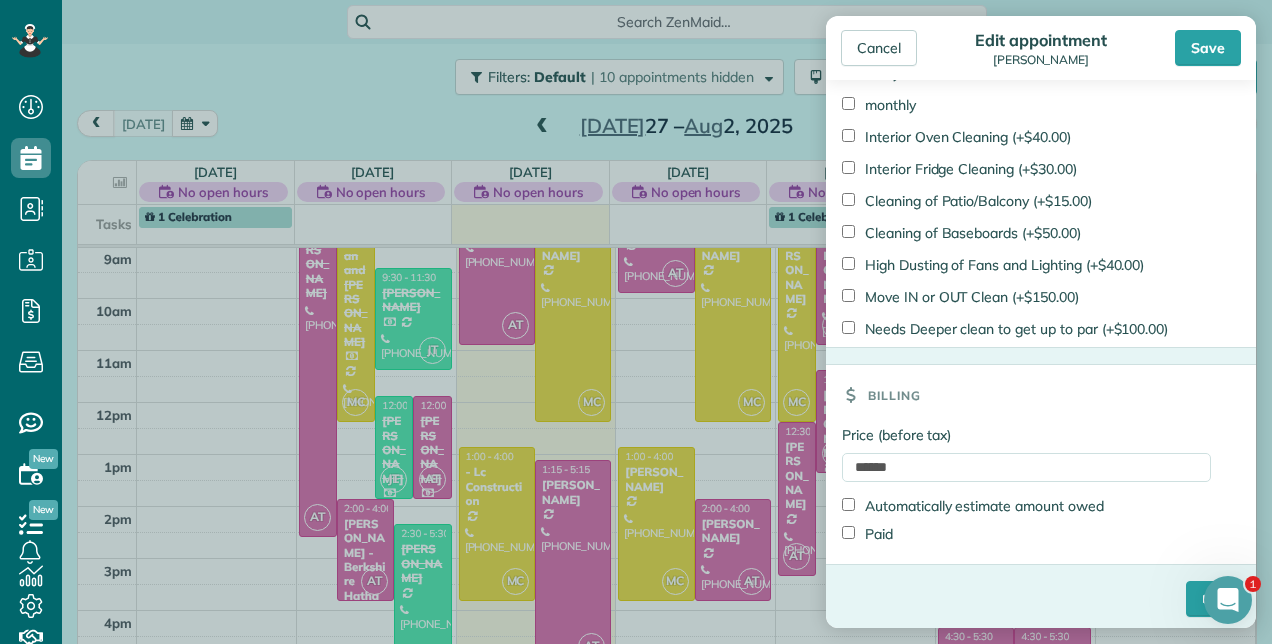 click on "Paid" at bounding box center (867, 534) 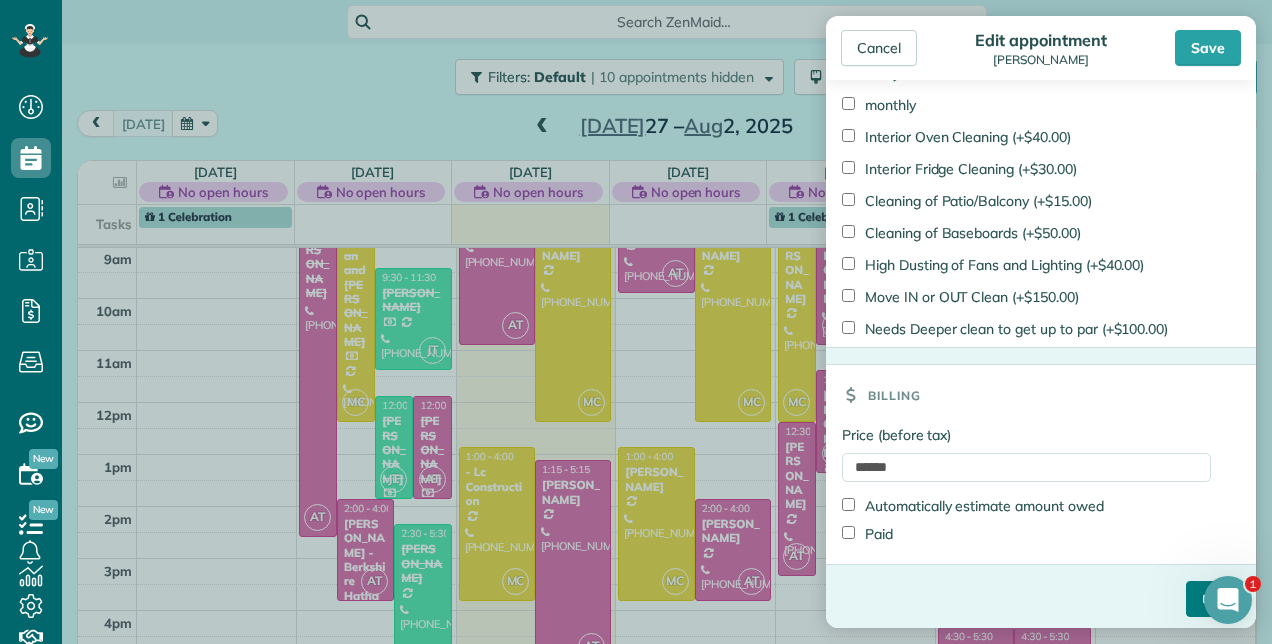 click on "****" at bounding box center (1213, 599) 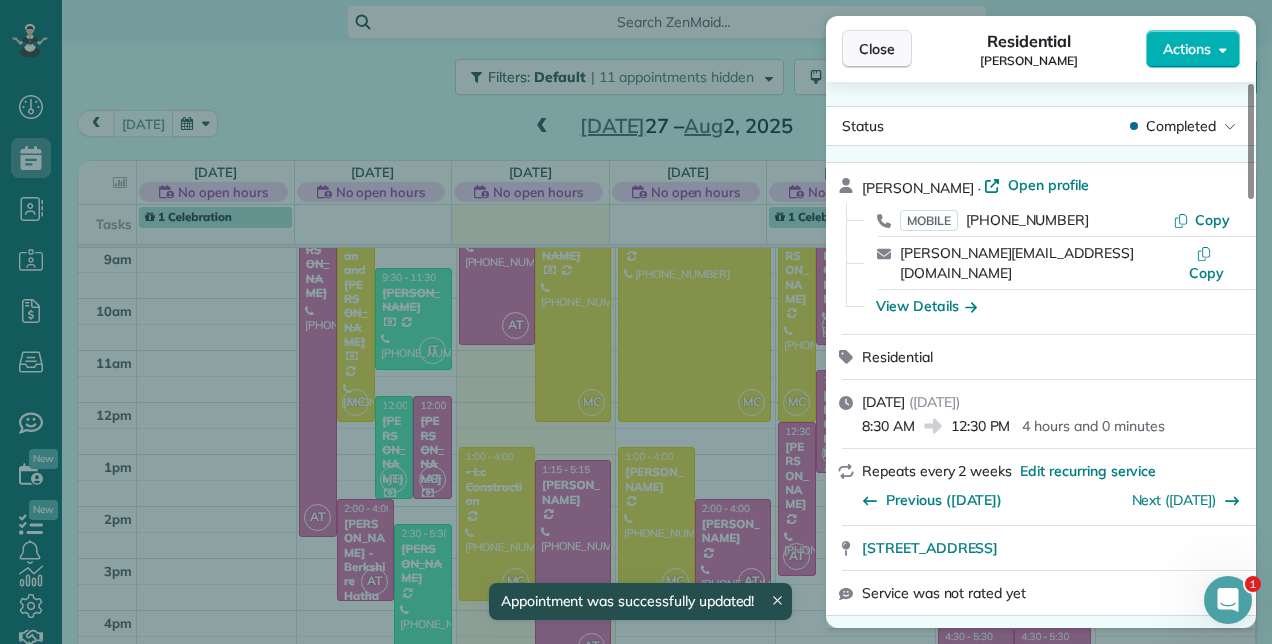 click on "Close" at bounding box center [877, 49] 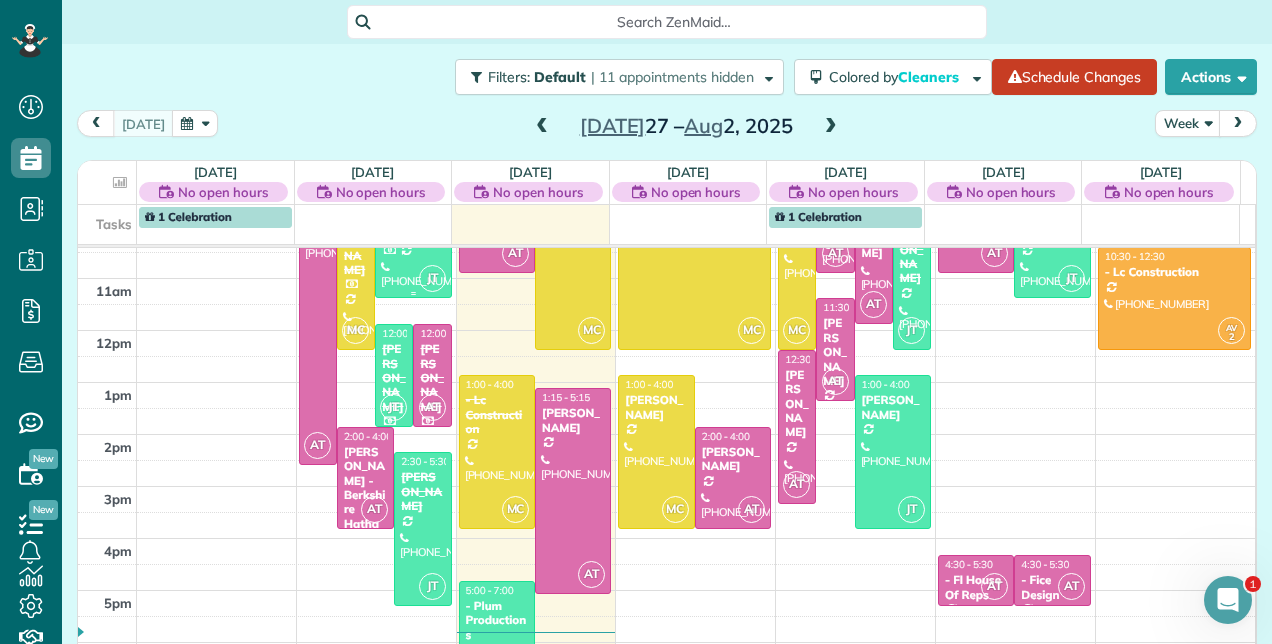 scroll, scrollTop: 448, scrollLeft: 0, axis: vertical 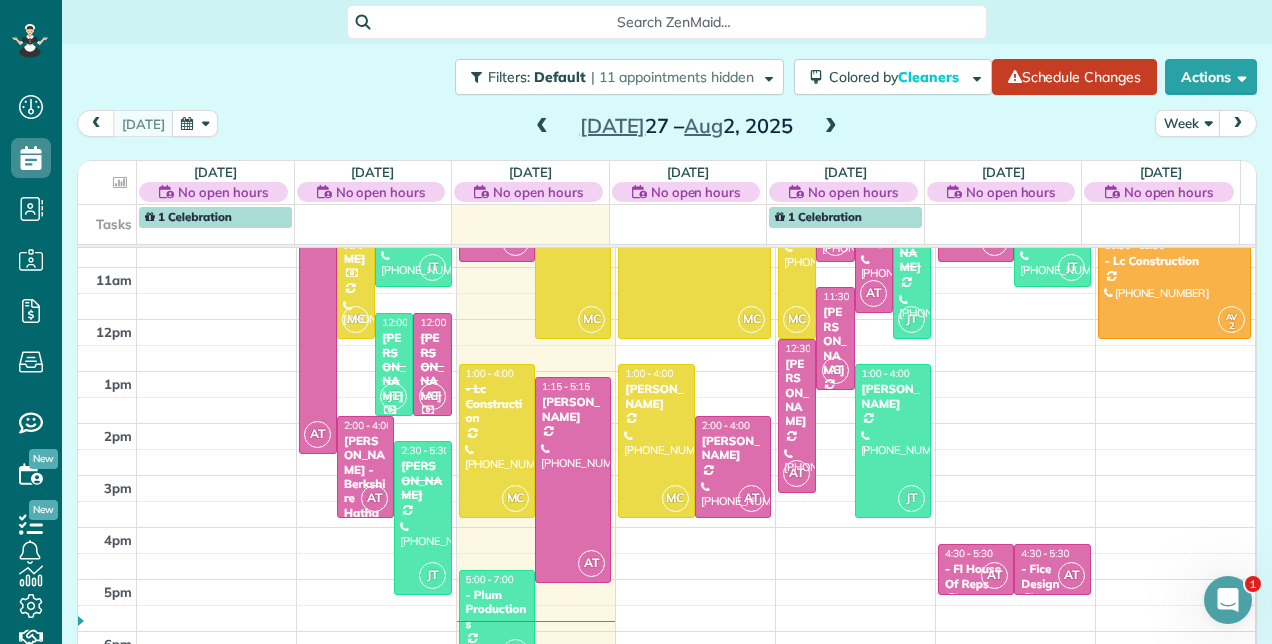 click on "[PERSON_NAME]" at bounding box center [394, 367] 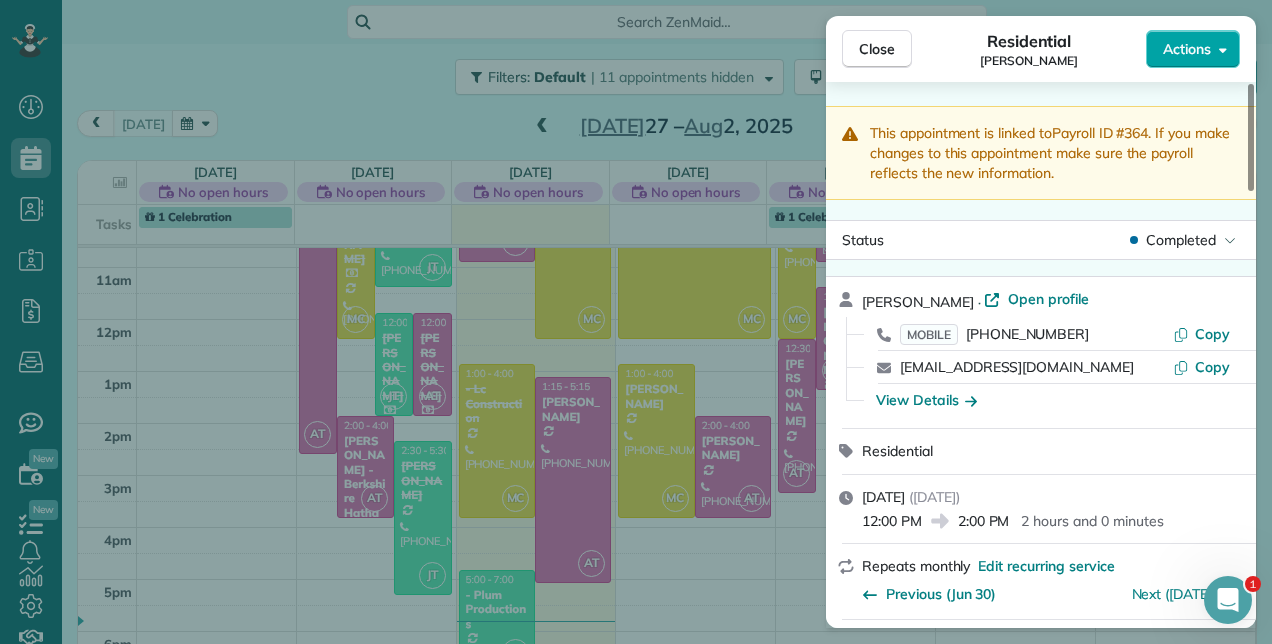 click on "Actions" at bounding box center [1187, 49] 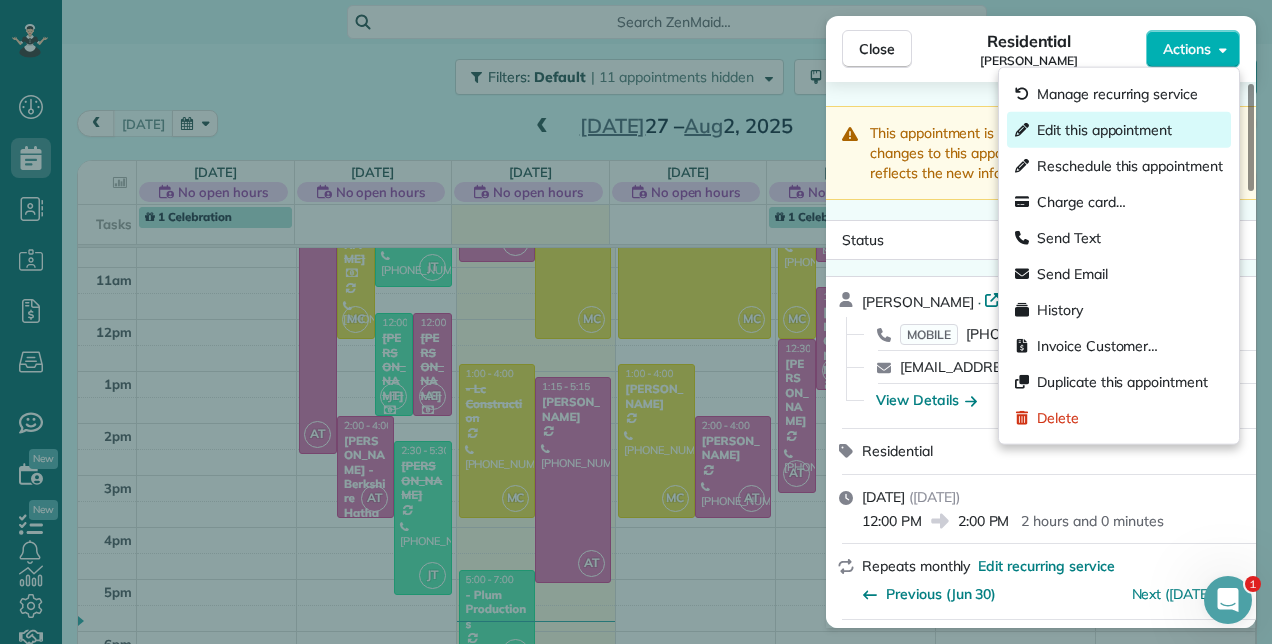 click on "Edit this appointment" at bounding box center (1104, 130) 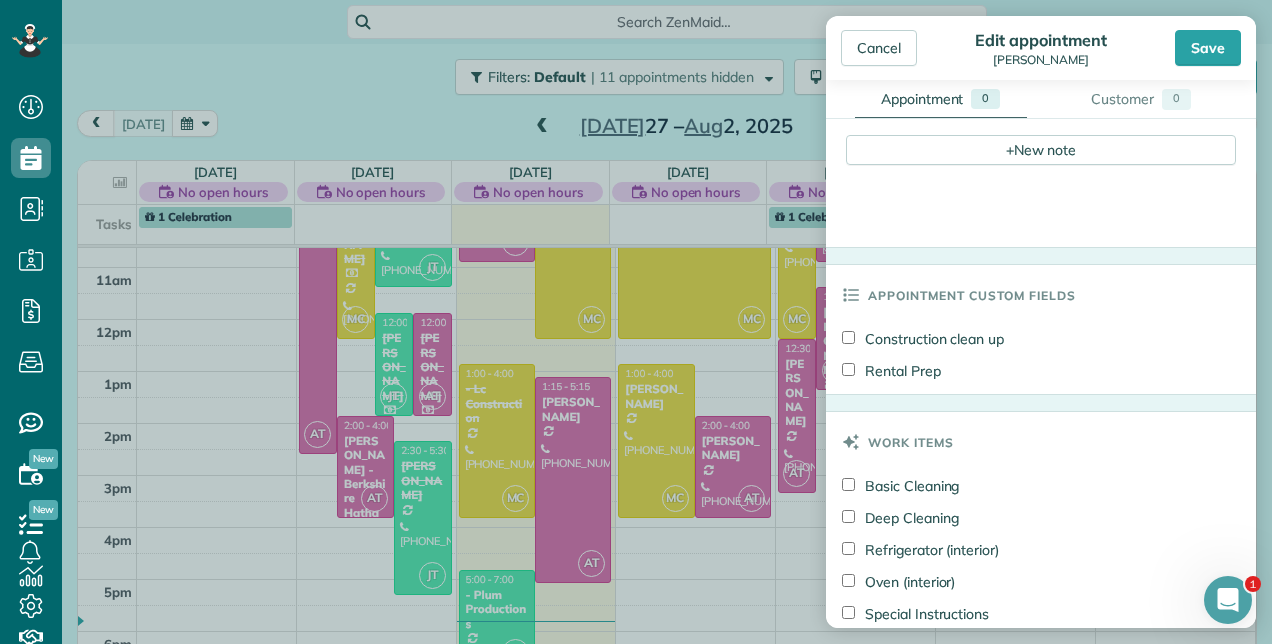 scroll, scrollTop: 1400, scrollLeft: 0, axis: vertical 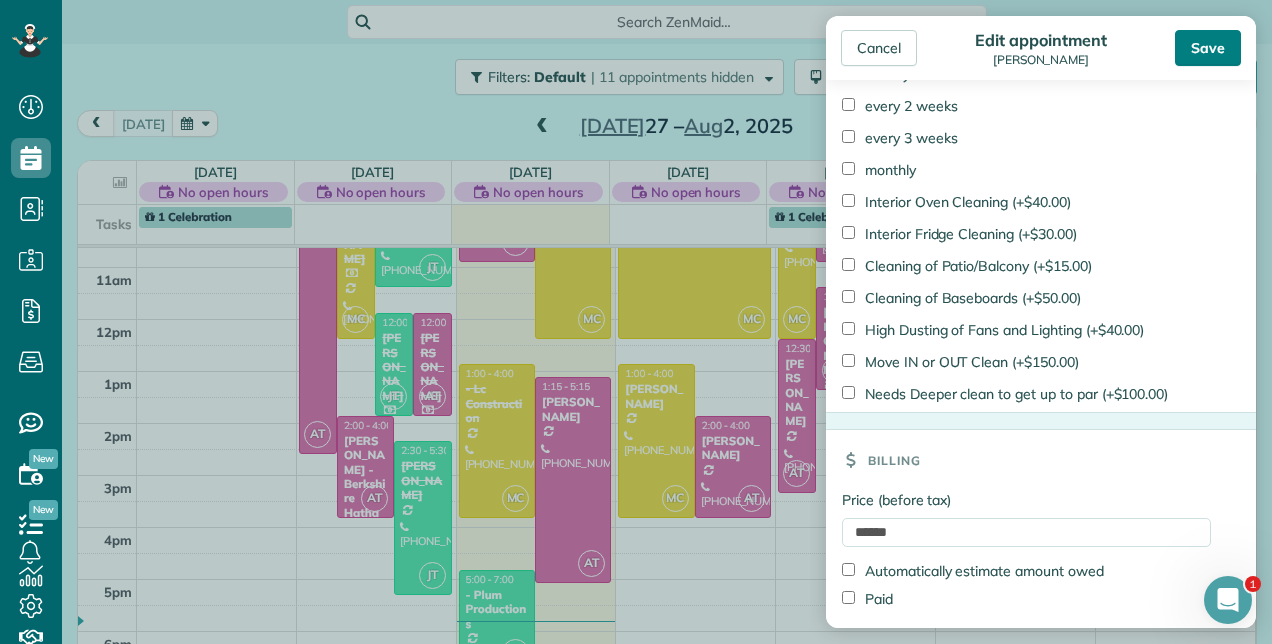 click on "Save" at bounding box center [1208, 48] 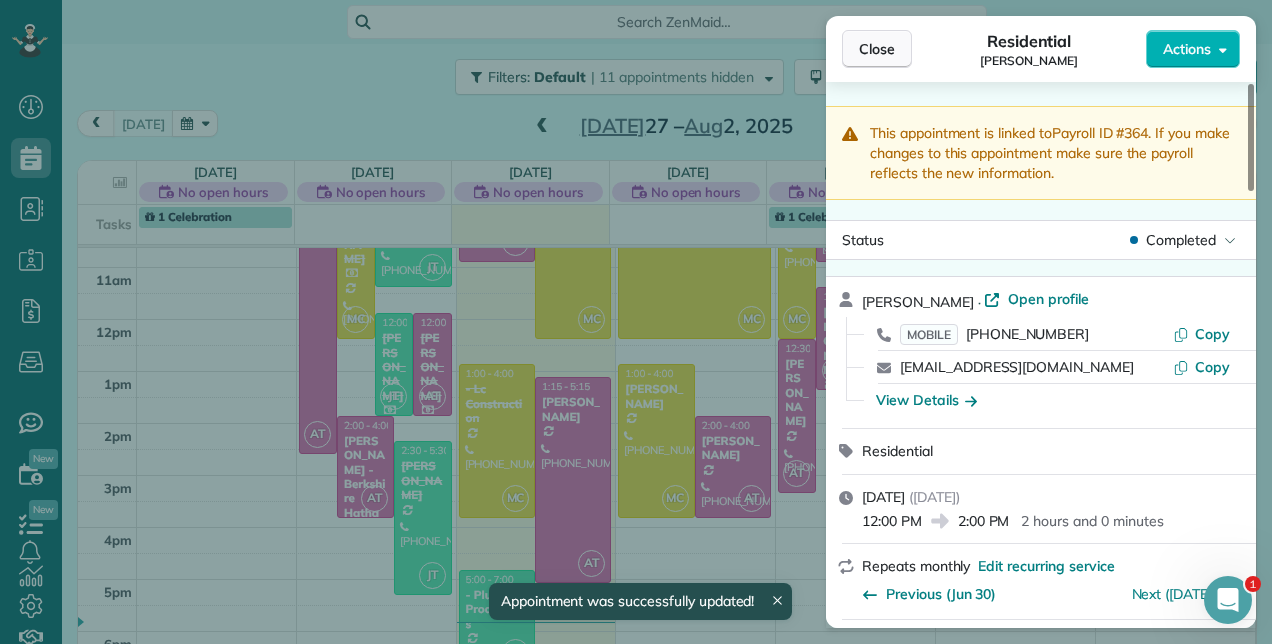 click on "Close" at bounding box center [877, 49] 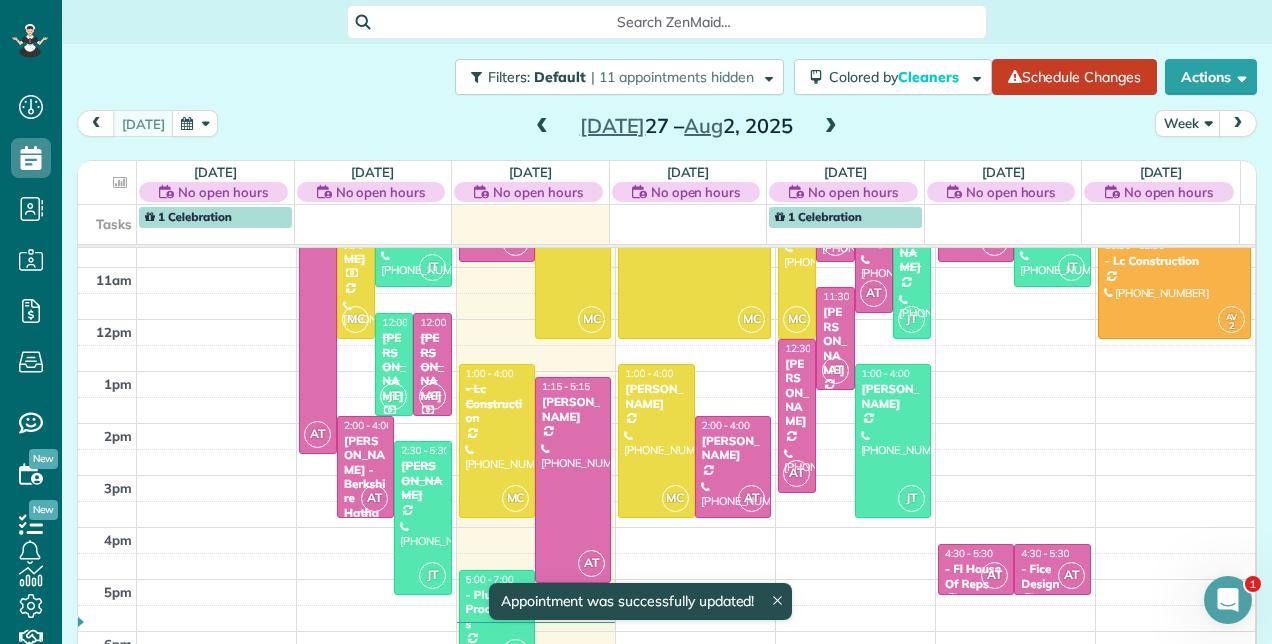 click on "[PERSON_NAME] - Berkshire Hathaway" at bounding box center (365, 484) 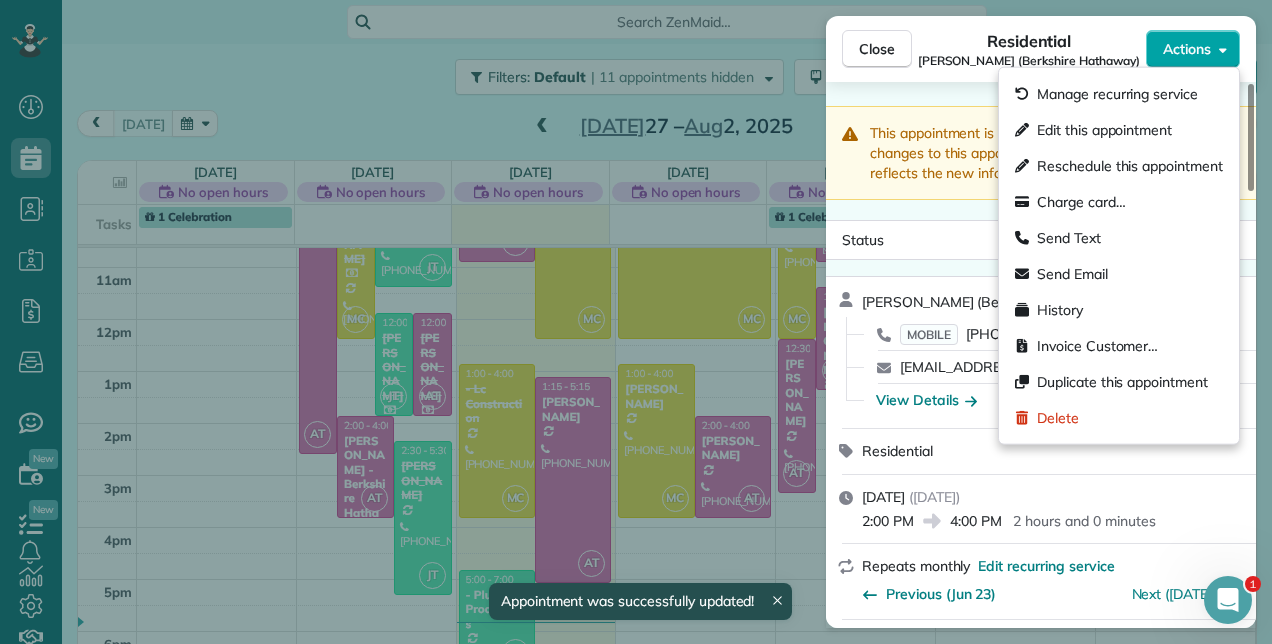 click 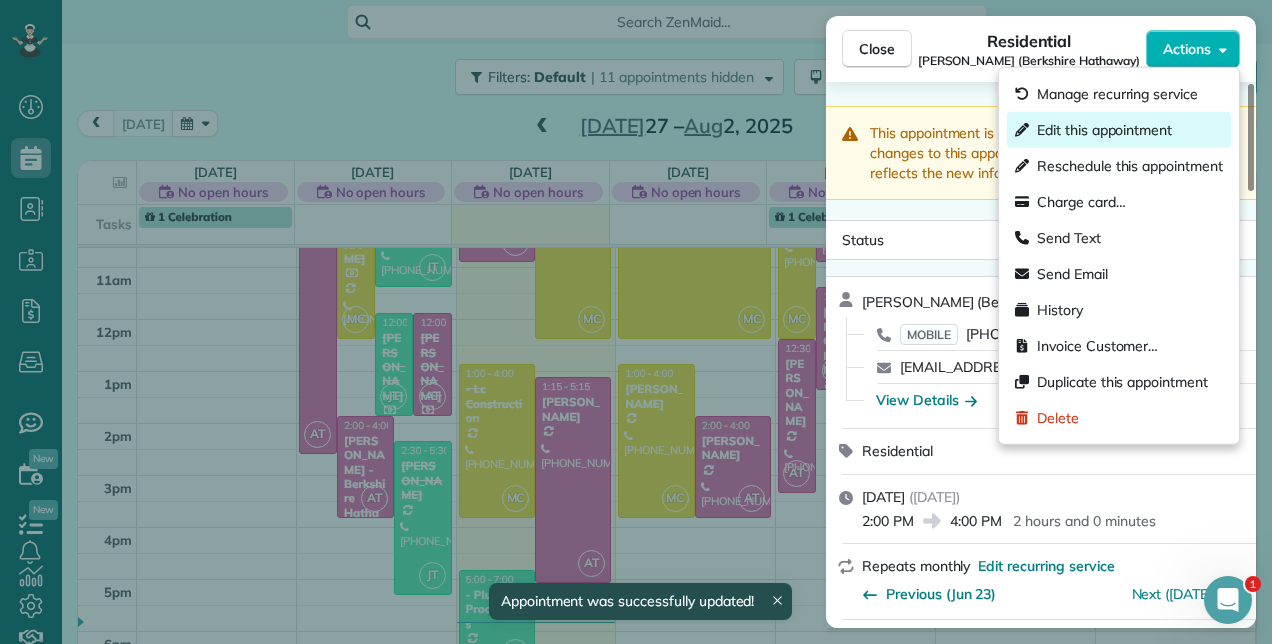 click on "Edit this appointment" at bounding box center [1104, 130] 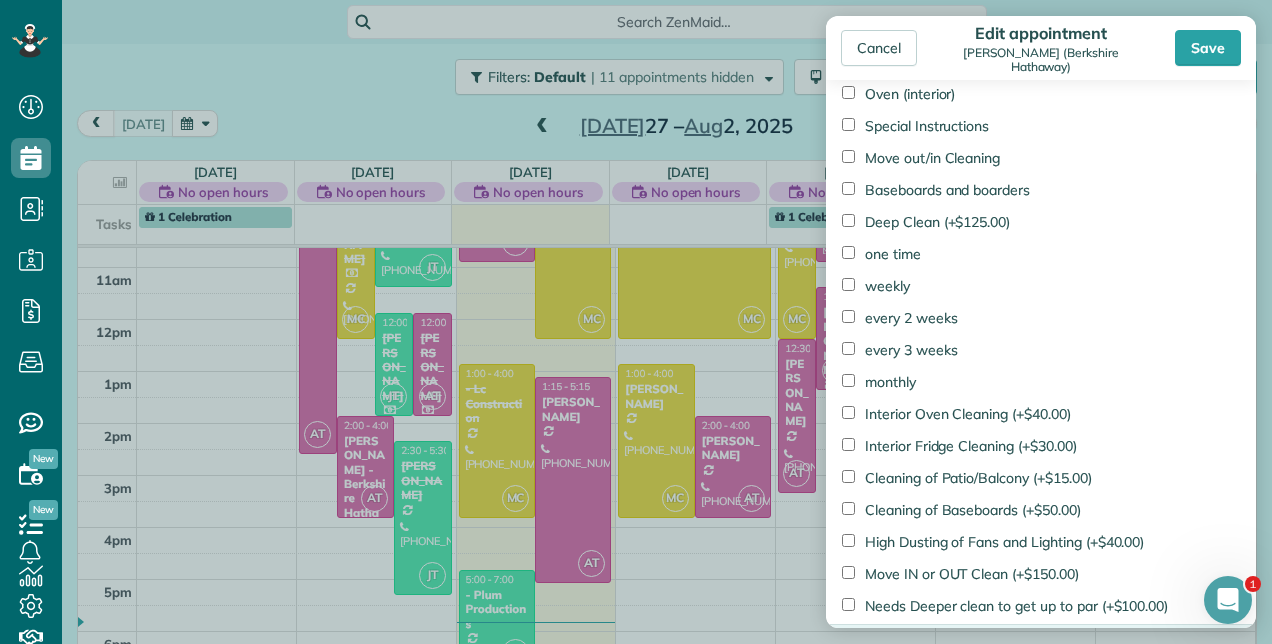 scroll, scrollTop: 1485, scrollLeft: 0, axis: vertical 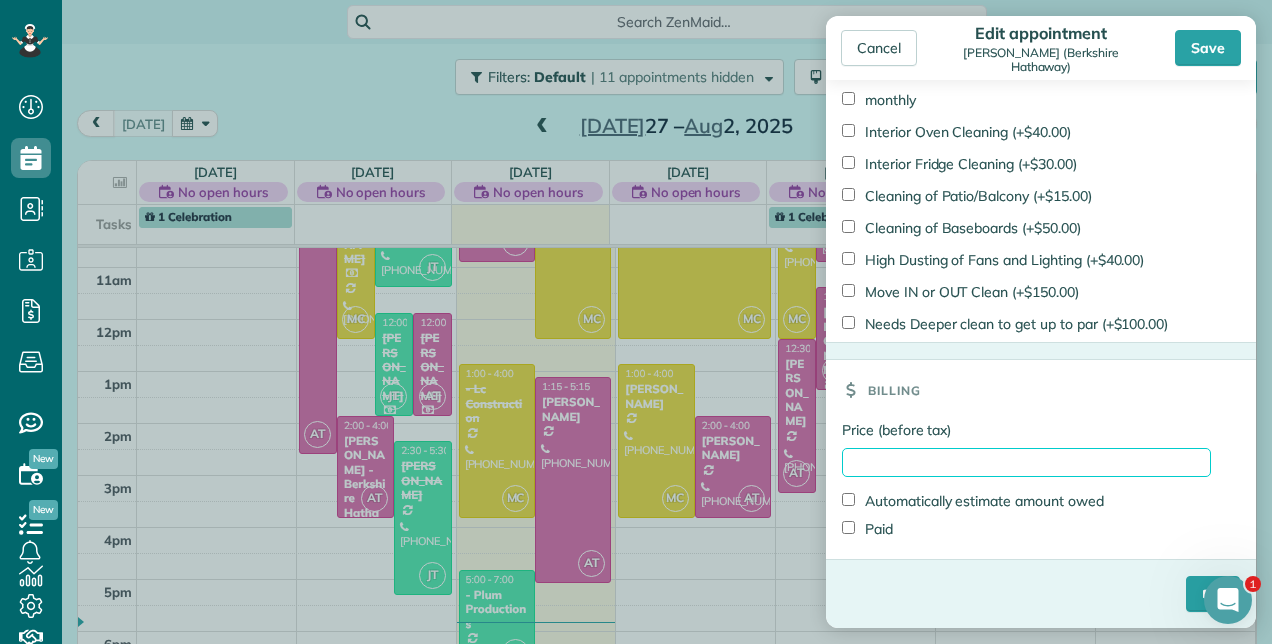 click on "Price (before tax)" at bounding box center (1026, 462) 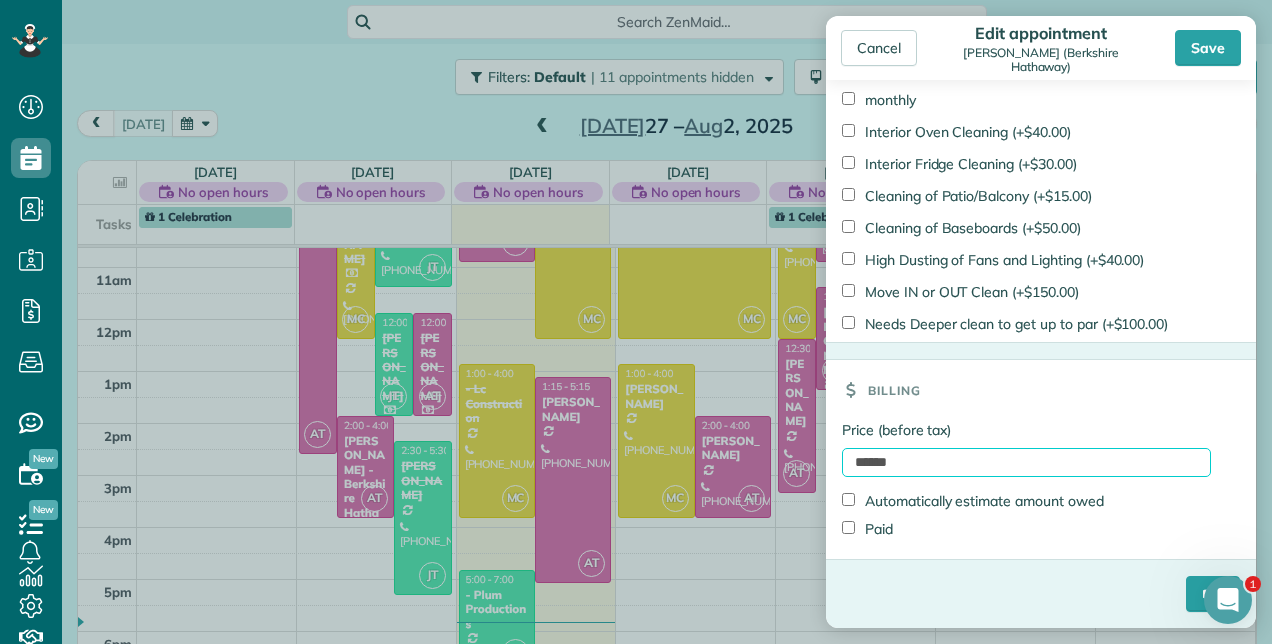 type on "******" 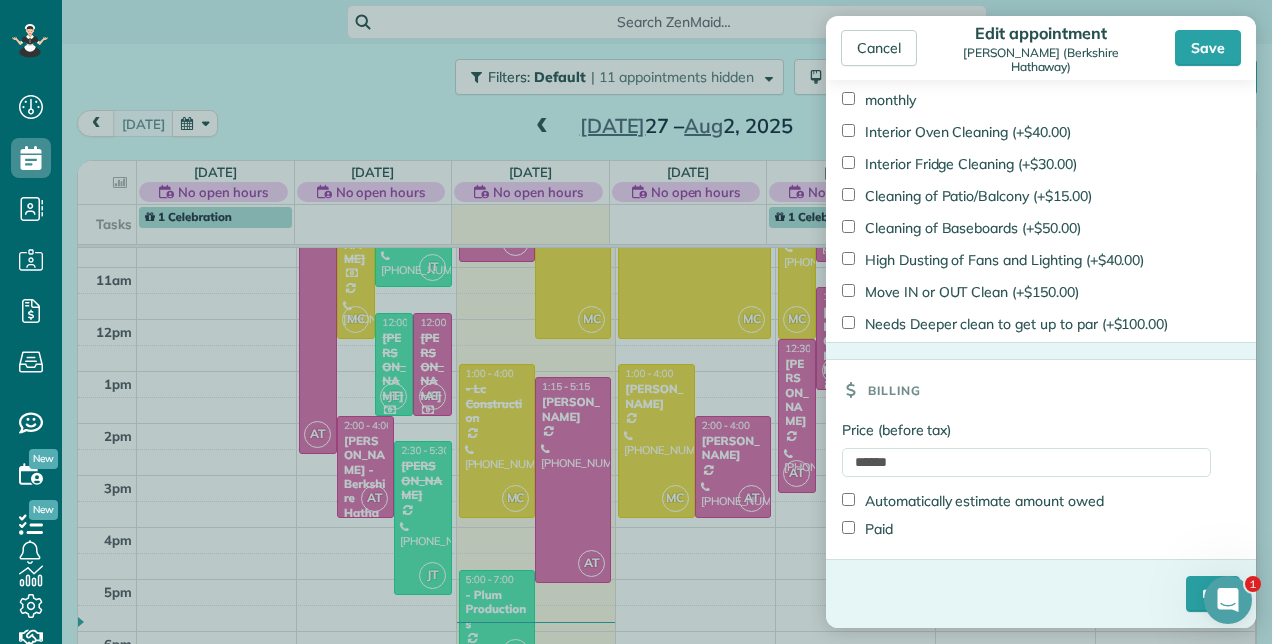 click on "Paid" at bounding box center (867, 529) 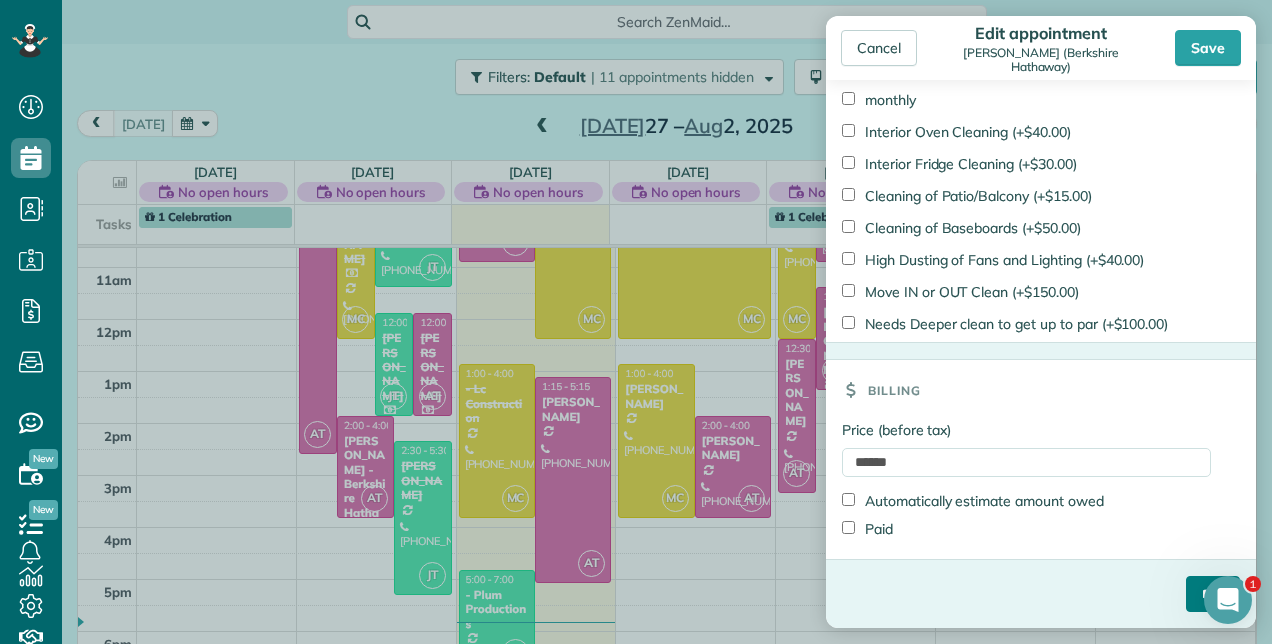 click on "****" at bounding box center [1213, 594] 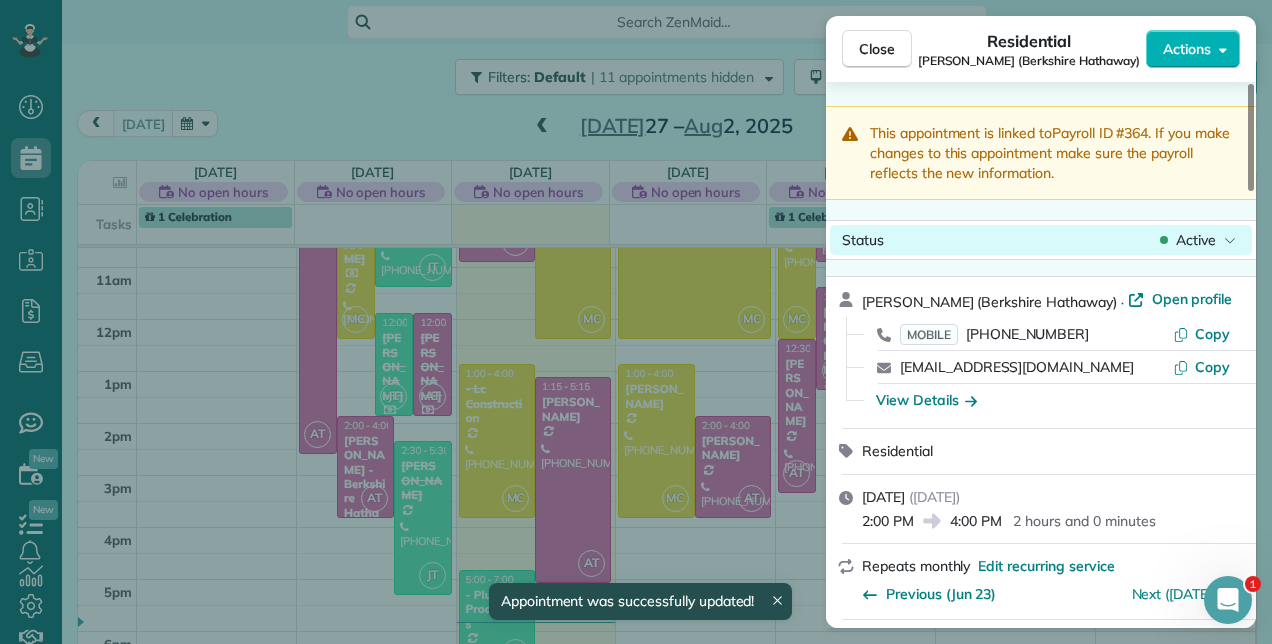 click on "Active" at bounding box center (1196, 240) 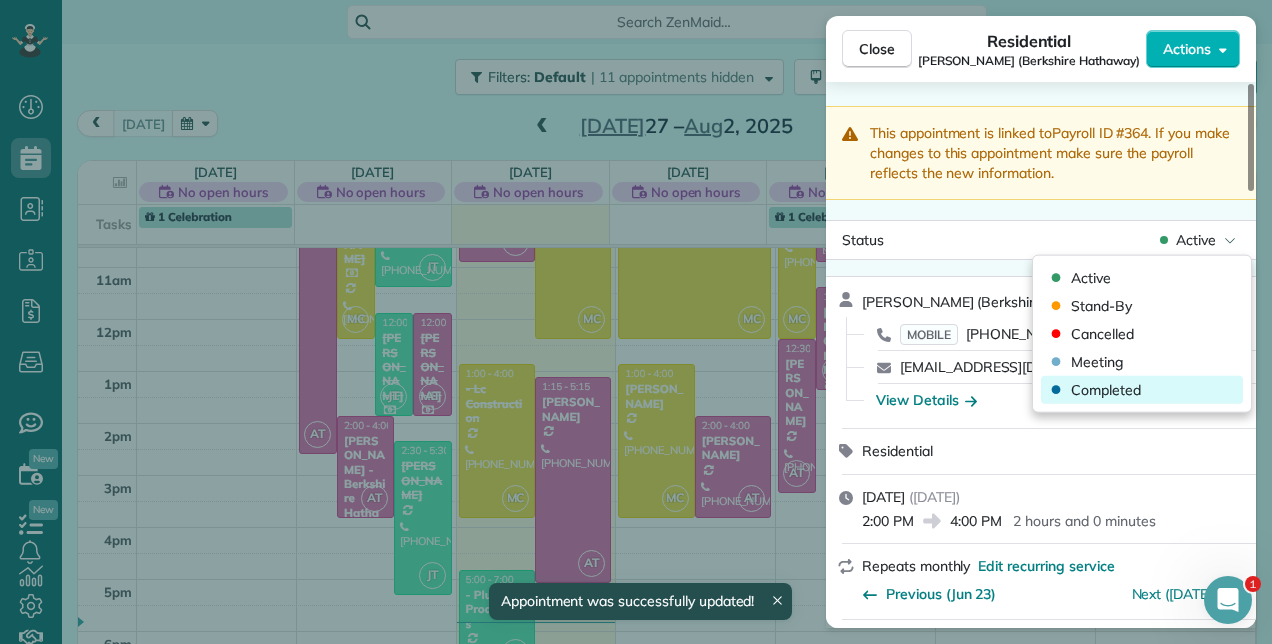 click on "Completed" at bounding box center [1106, 390] 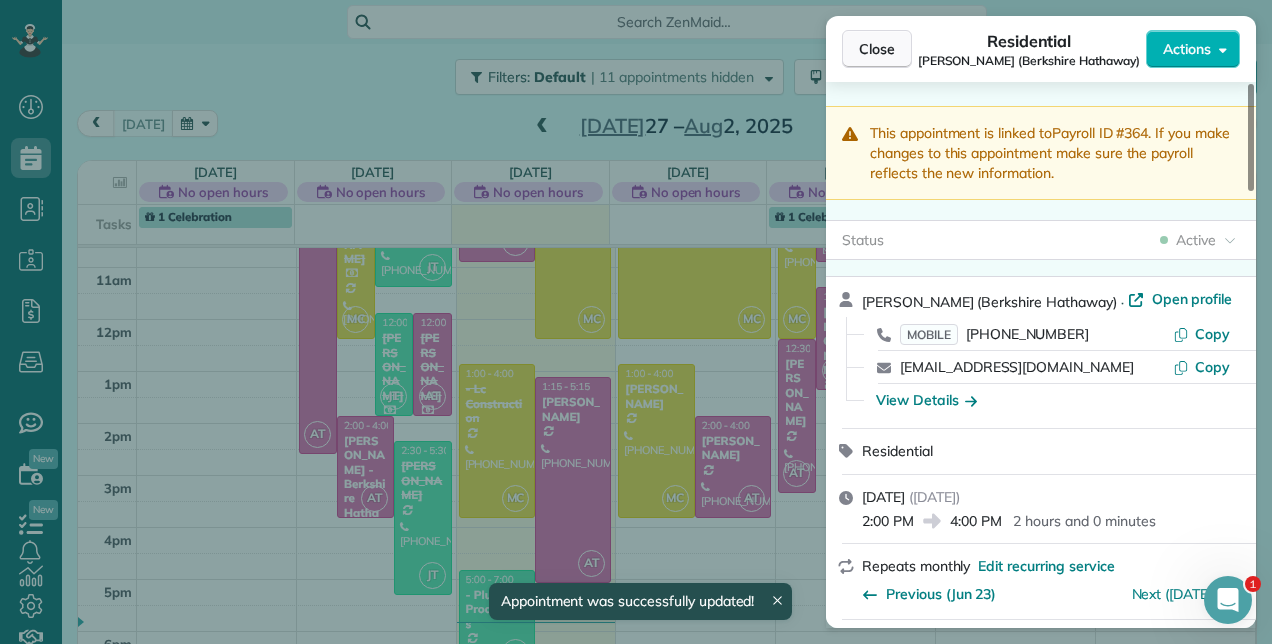 click on "Close" at bounding box center (877, 49) 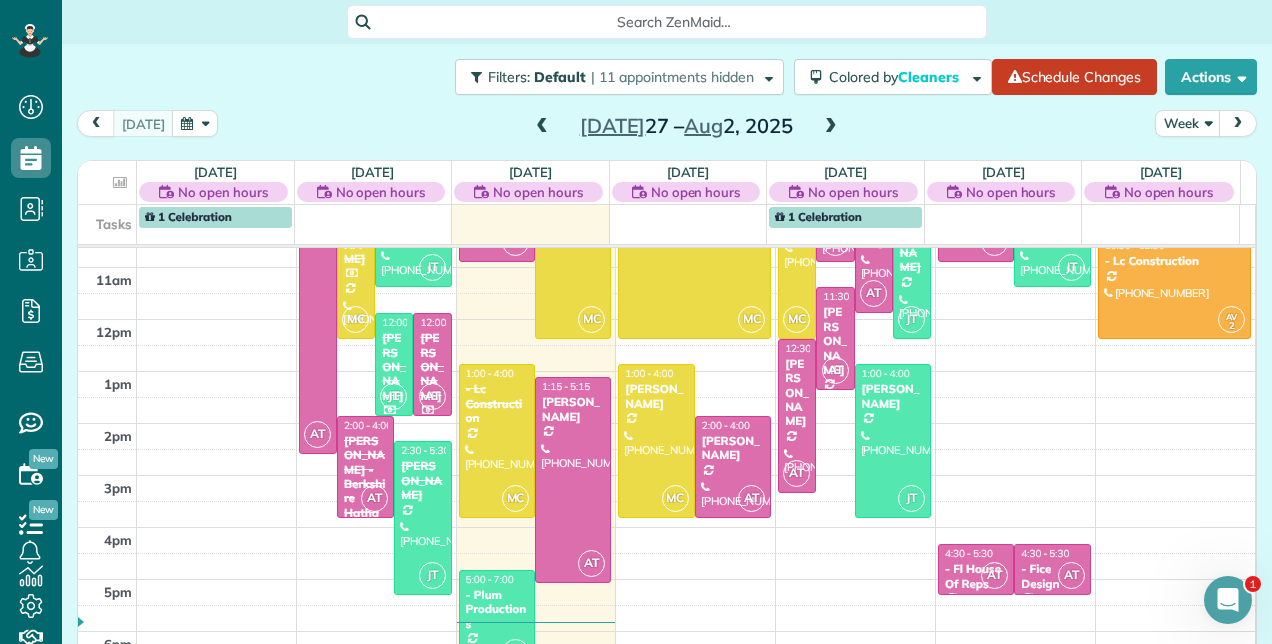 scroll, scrollTop: 248, scrollLeft: 0, axis: vertical 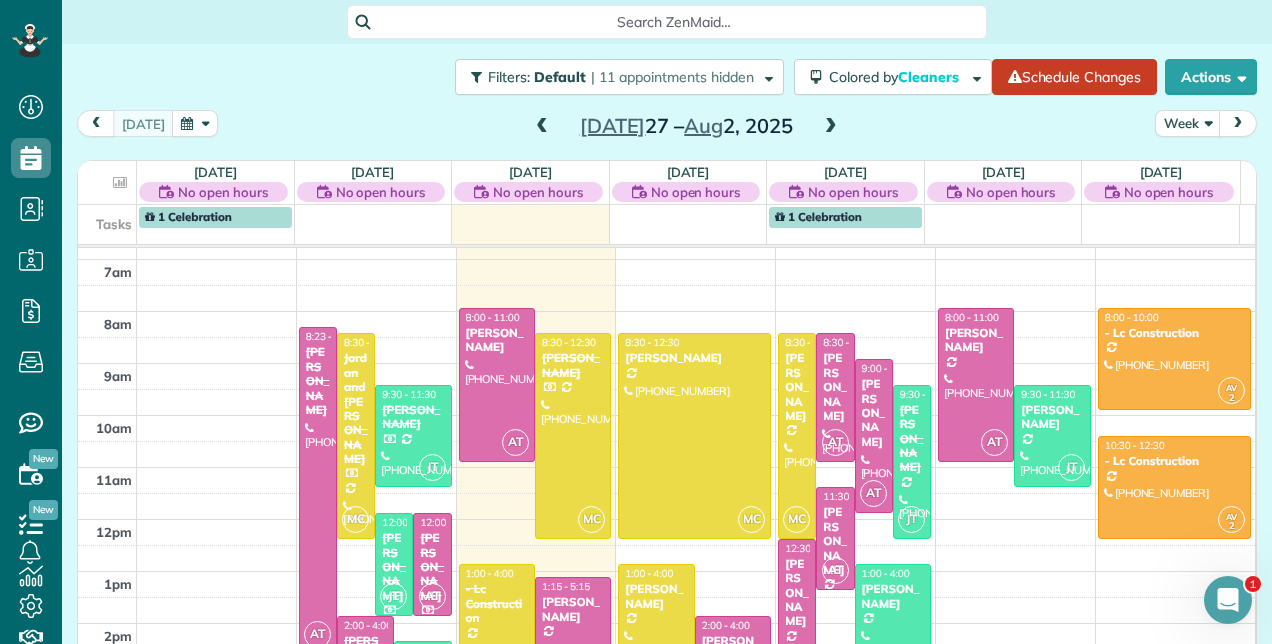 click at bounding box center [318, 490] 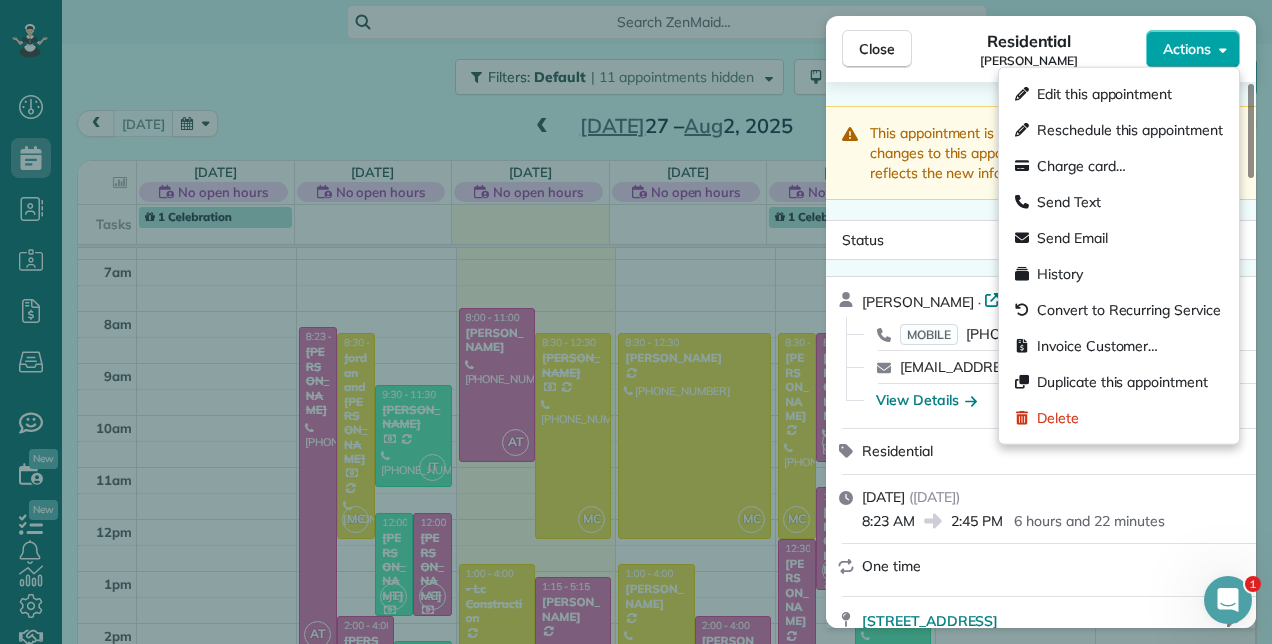click 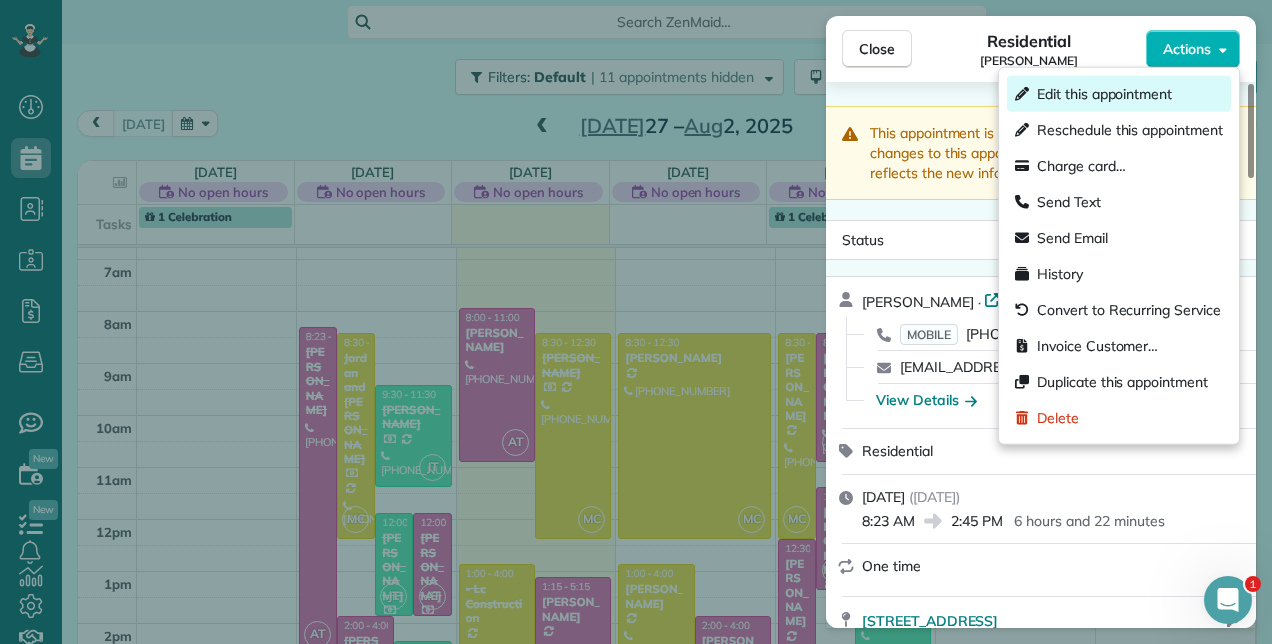 click on "Edit this appointment" at bounding box center [1104, 94] 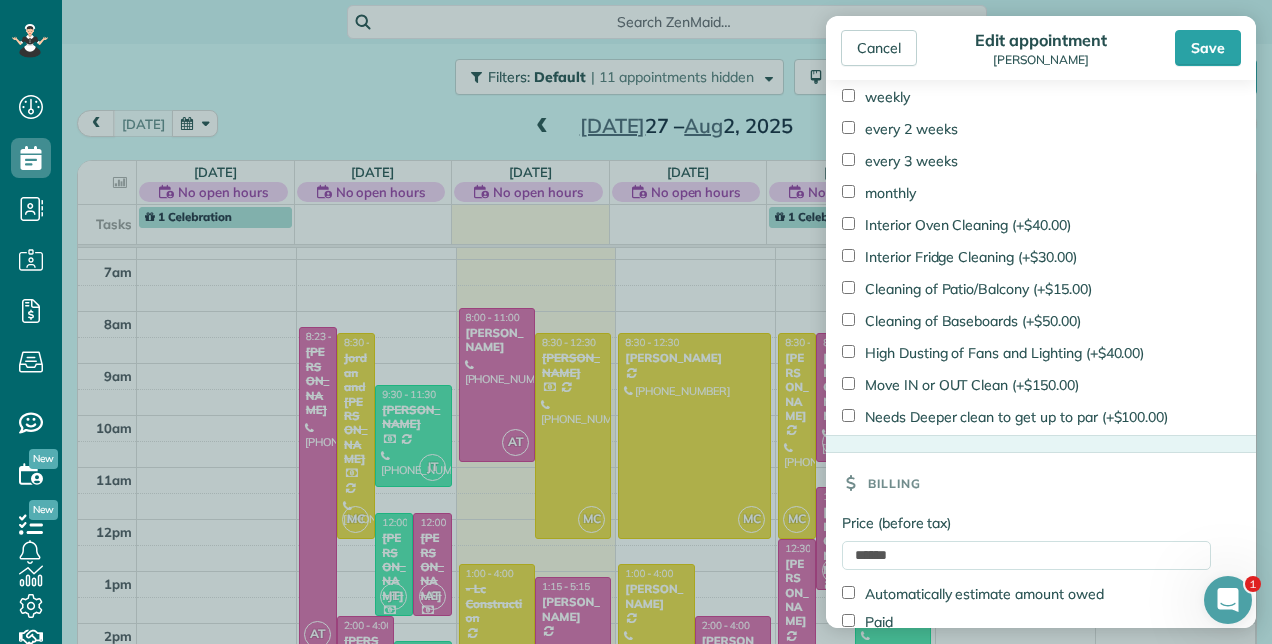scroll, scrollTop: 1636, scrollLeft: 0, axis: vertical 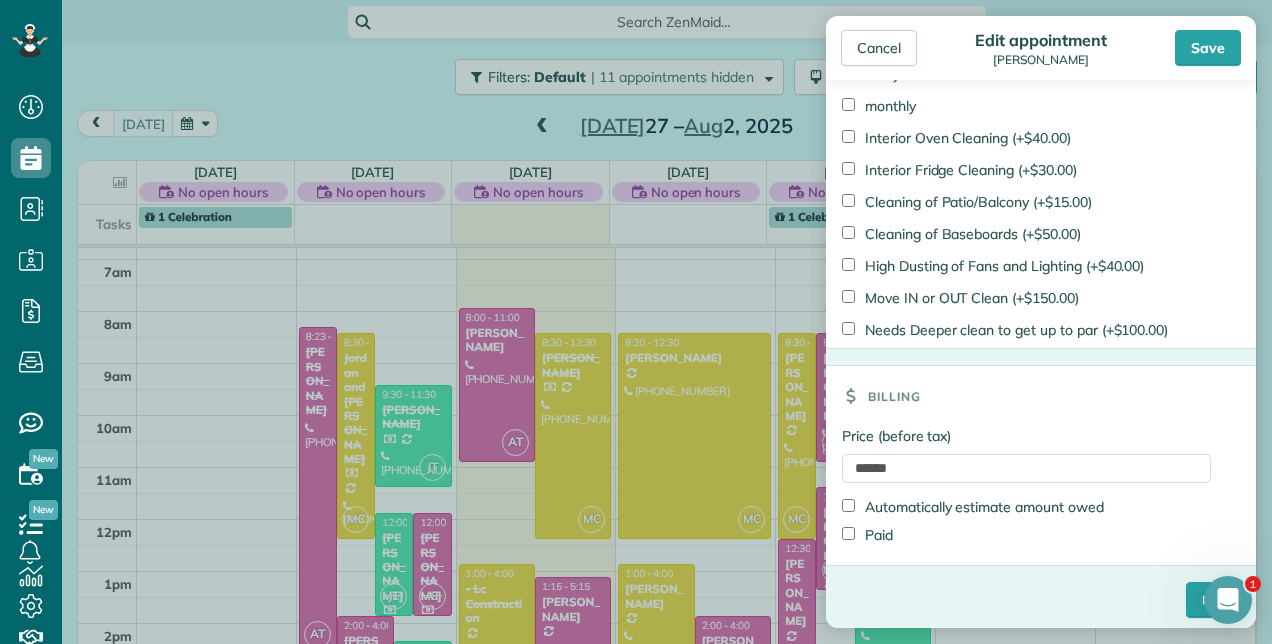 click on "Paid" at bounding box center (867, 535) 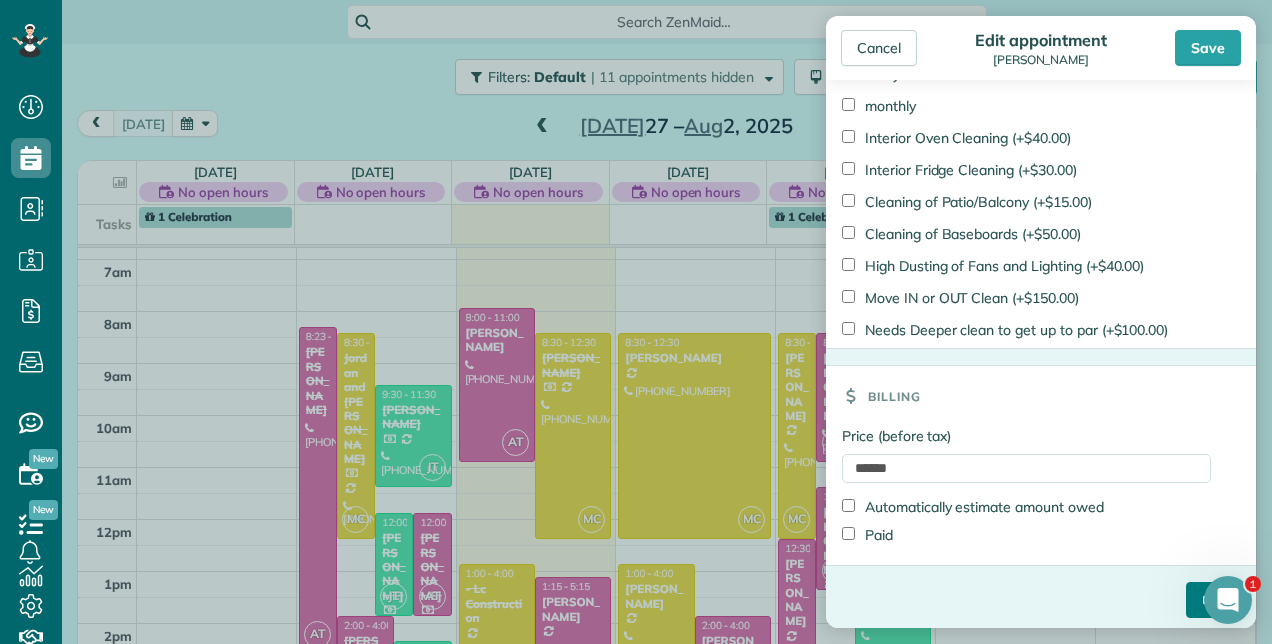 click on "****" at bounding box center [1213, 600] 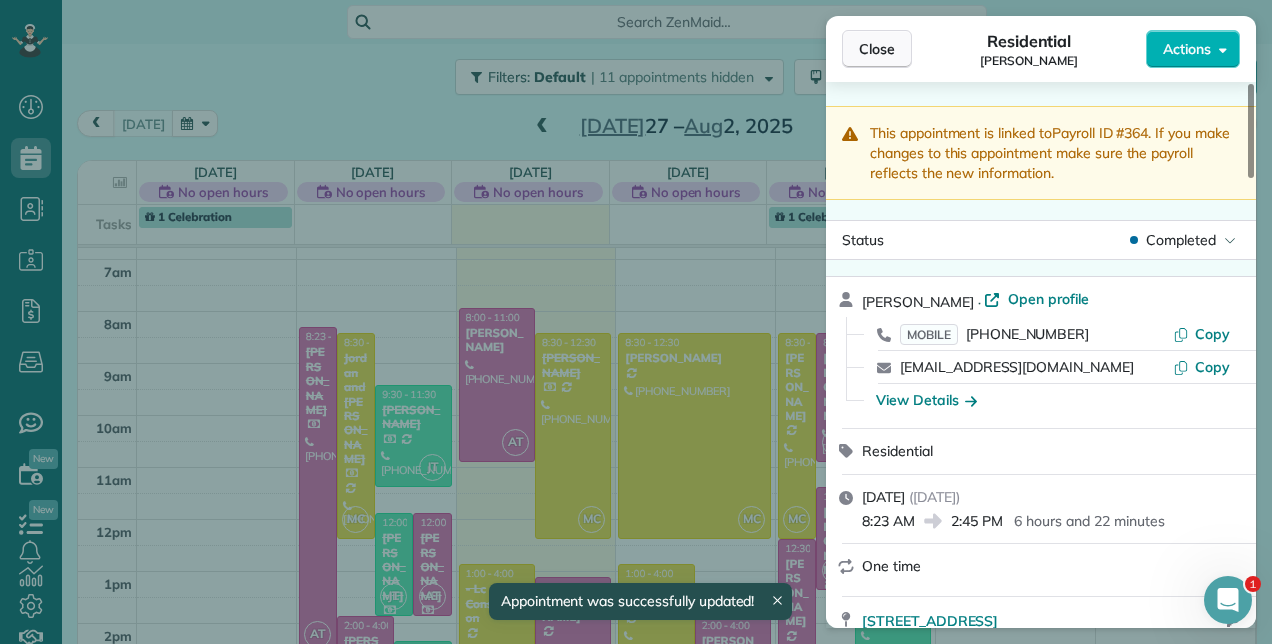 click on "Close" at bounding box center [877, 49] 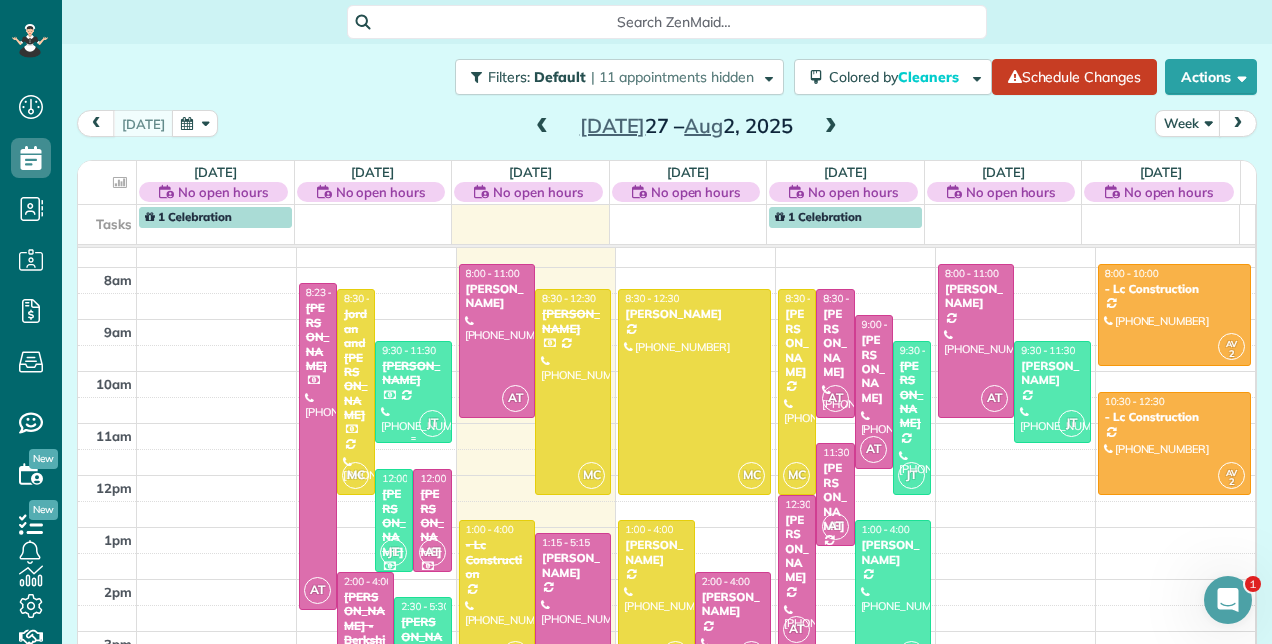 scroll, scrollTop: 248, scrollLeft: 0, axis: vertical 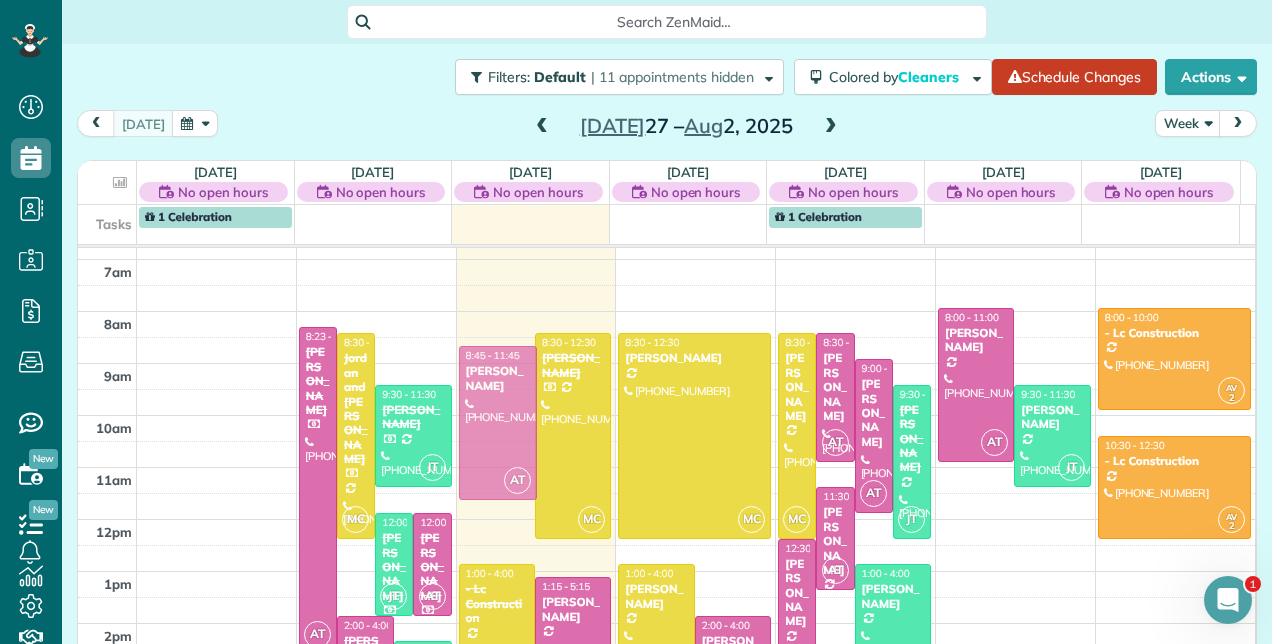 drag, startPoint x: 470, startPoint y: 338, endPoint x: 475, endPoint y: 382, distance: 44.28318 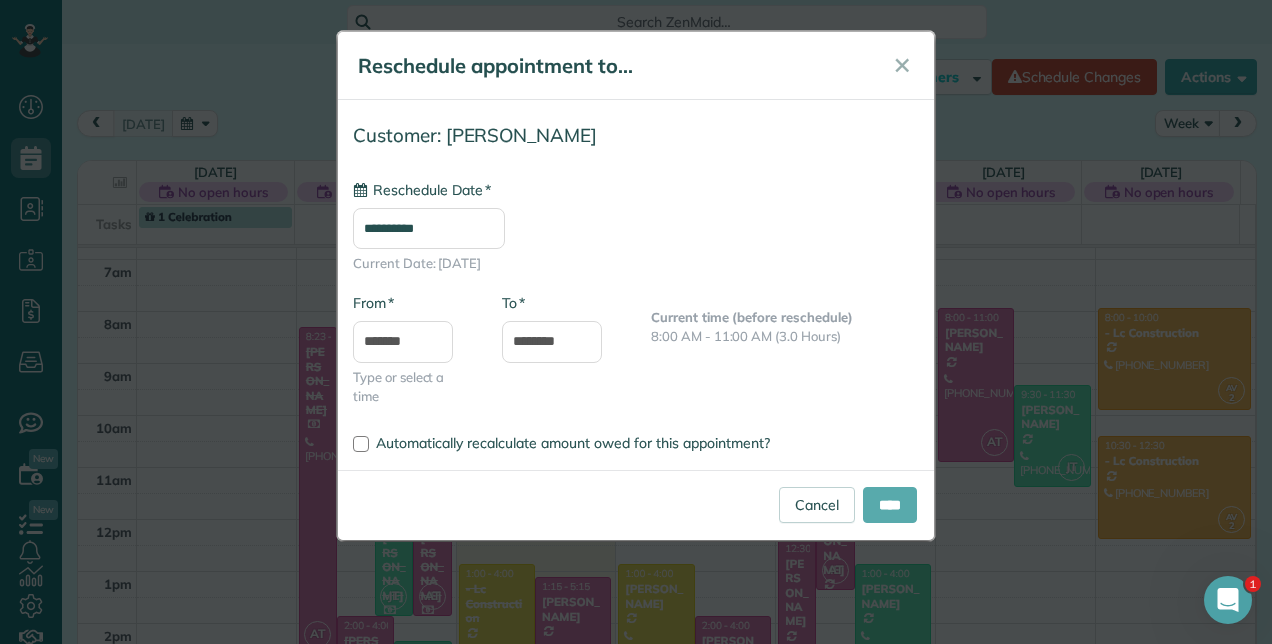 type on "**********" 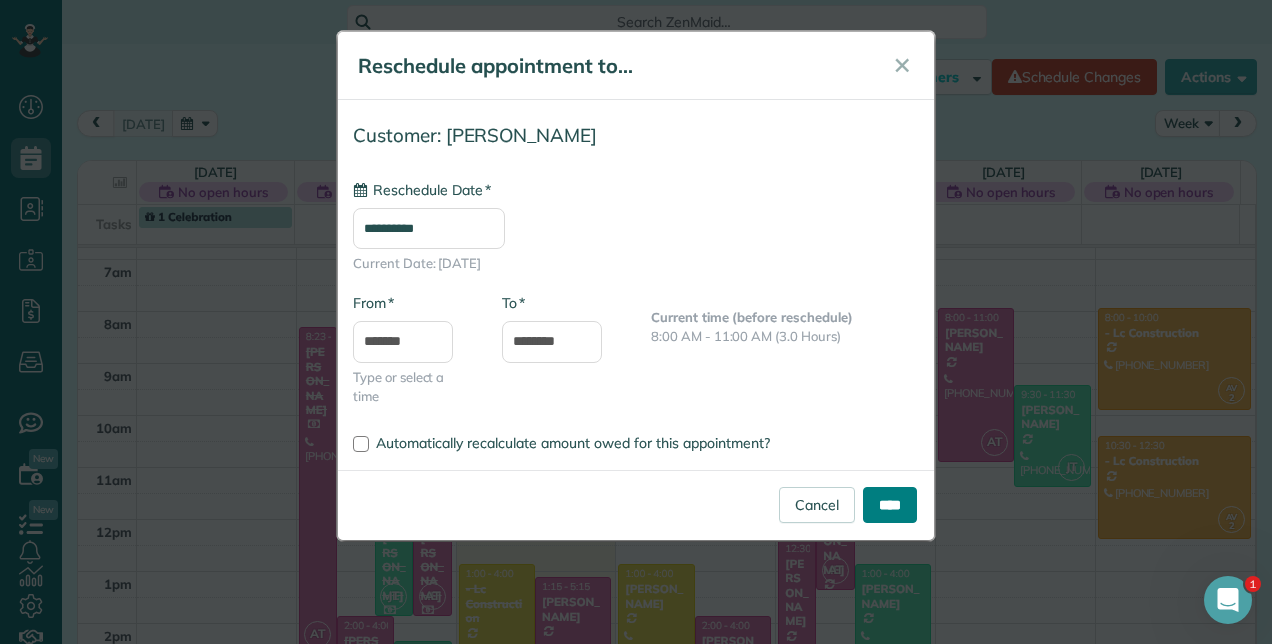 click on "****" at bounding box center [890, 505] 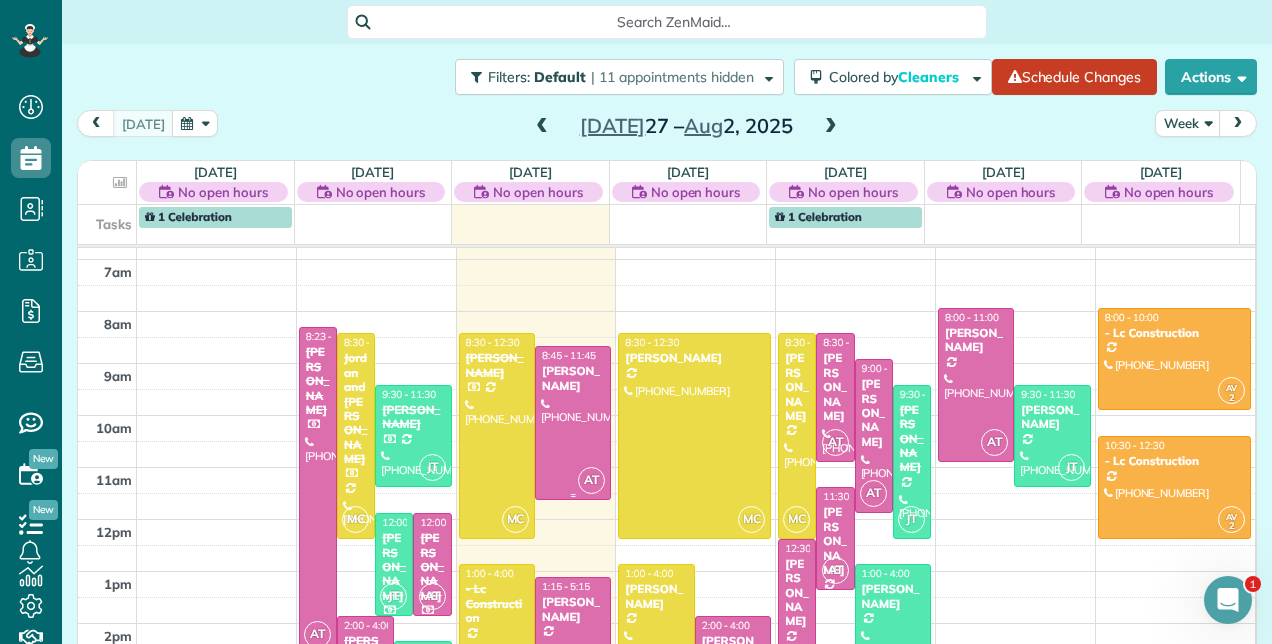 click at bounding box center (573, 423) 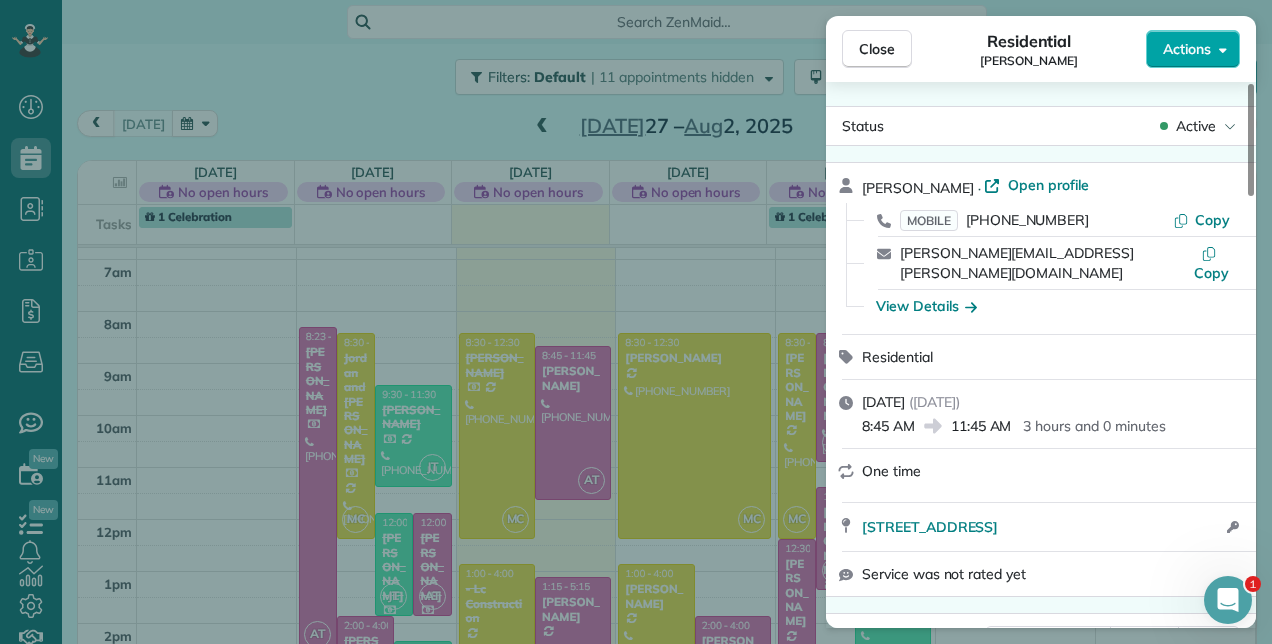 click on "Actions" at bounding box center (1193, 49) 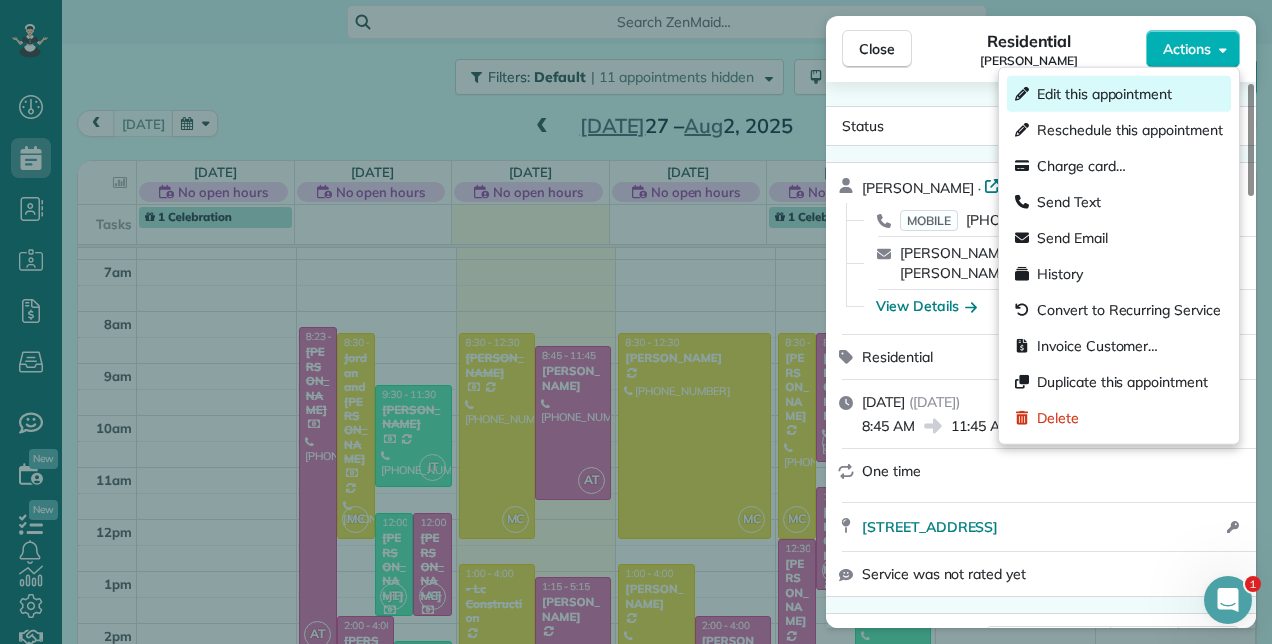 click on "Edit this appointment" at bounding box center (1119, 94) 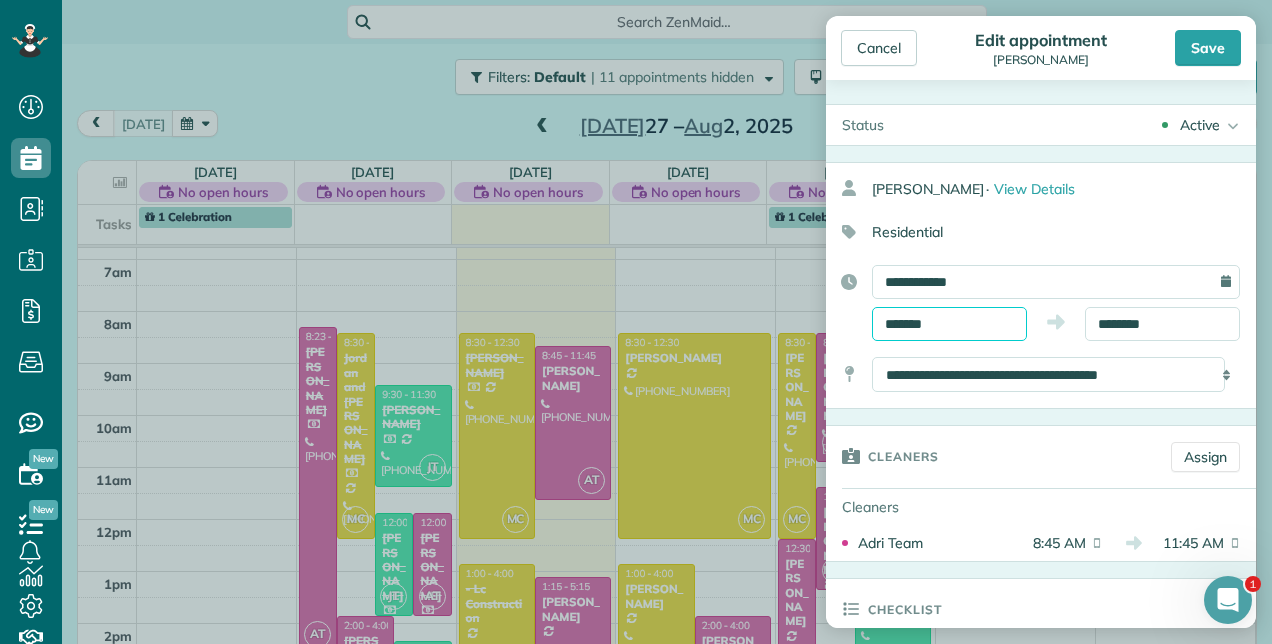 click on "Dashboard
Scheduling
Calendar View
List View
Dispatch View - Weekly scheduling (Beta)" at bounding box center (636, 322) 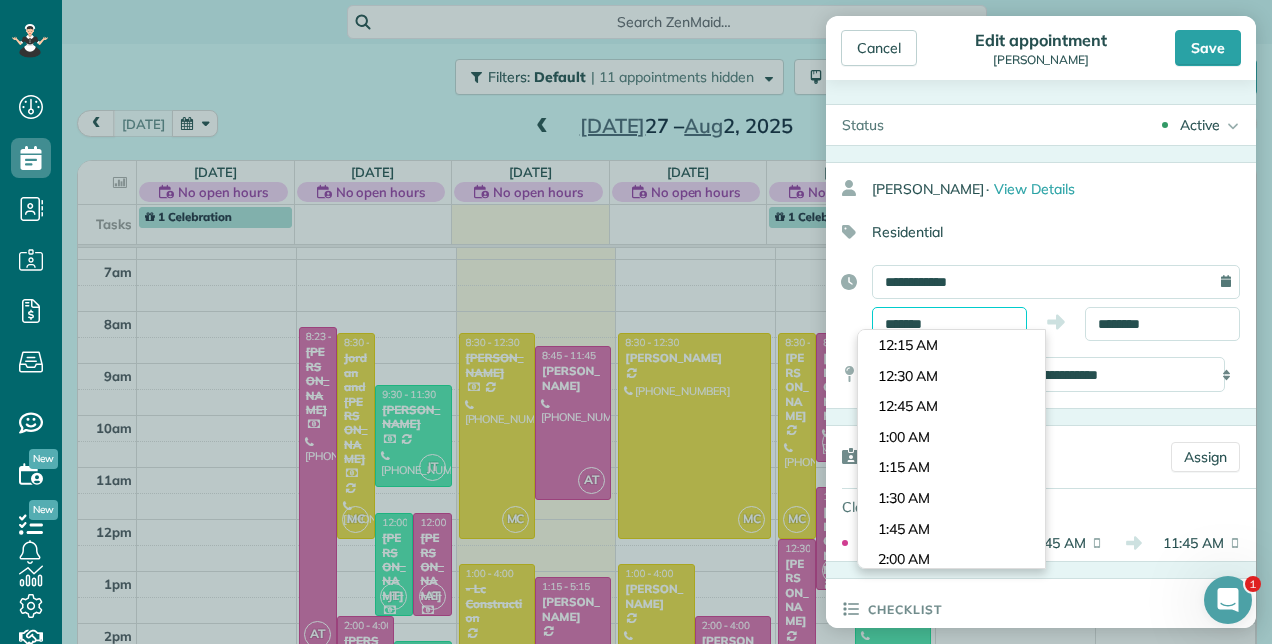 scroll, scrollTop: 1007, scrollLeft: 0, axis: vertical 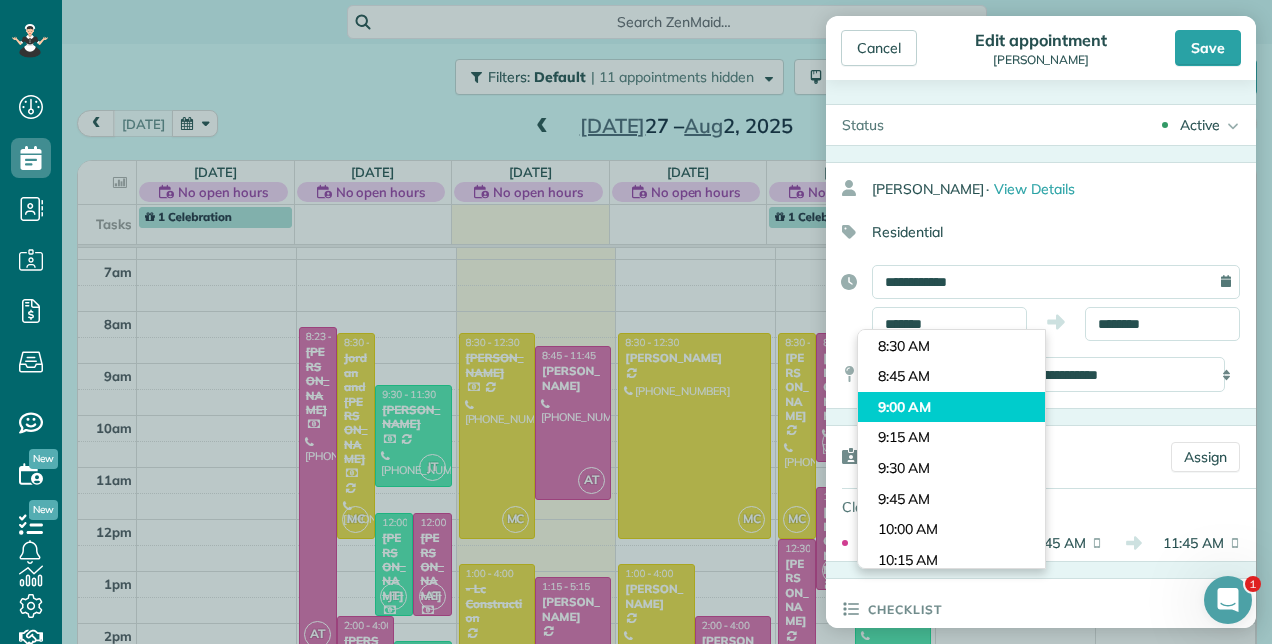 click on "Dashboard
Scheduling
Calendar View
List View
Dispatch View - Weekly scheduling (Beta)" at bounding box center (636, 322) 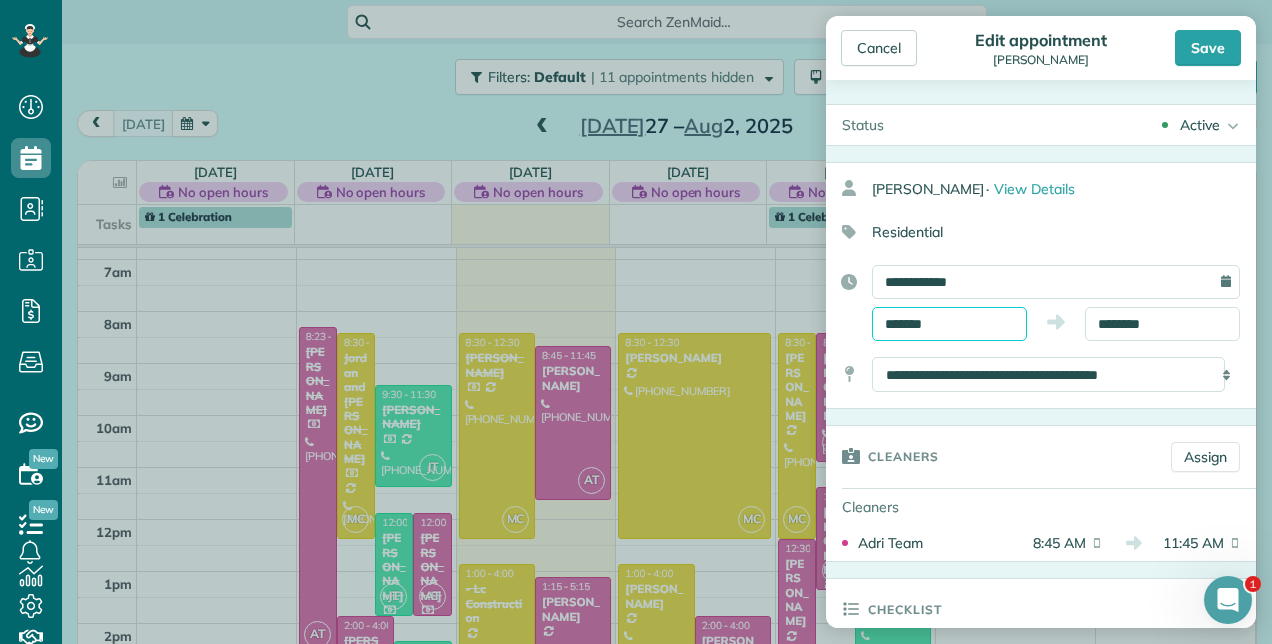 click on "*******" at bounding box center (949, 324) 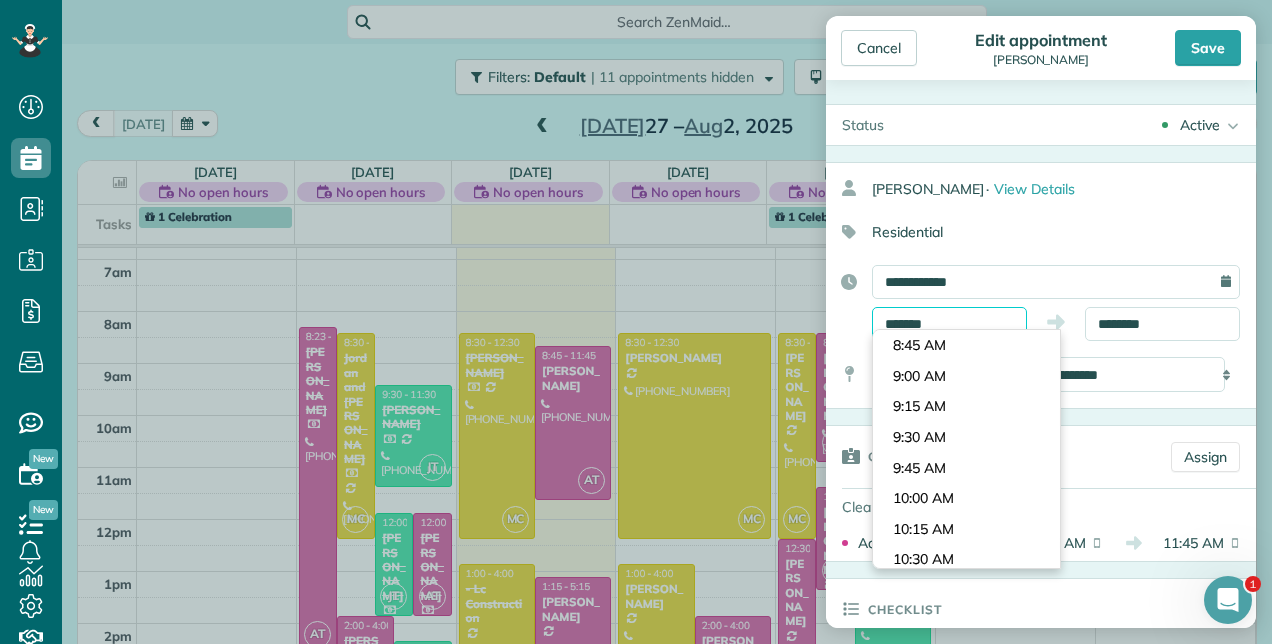 type on "*******" 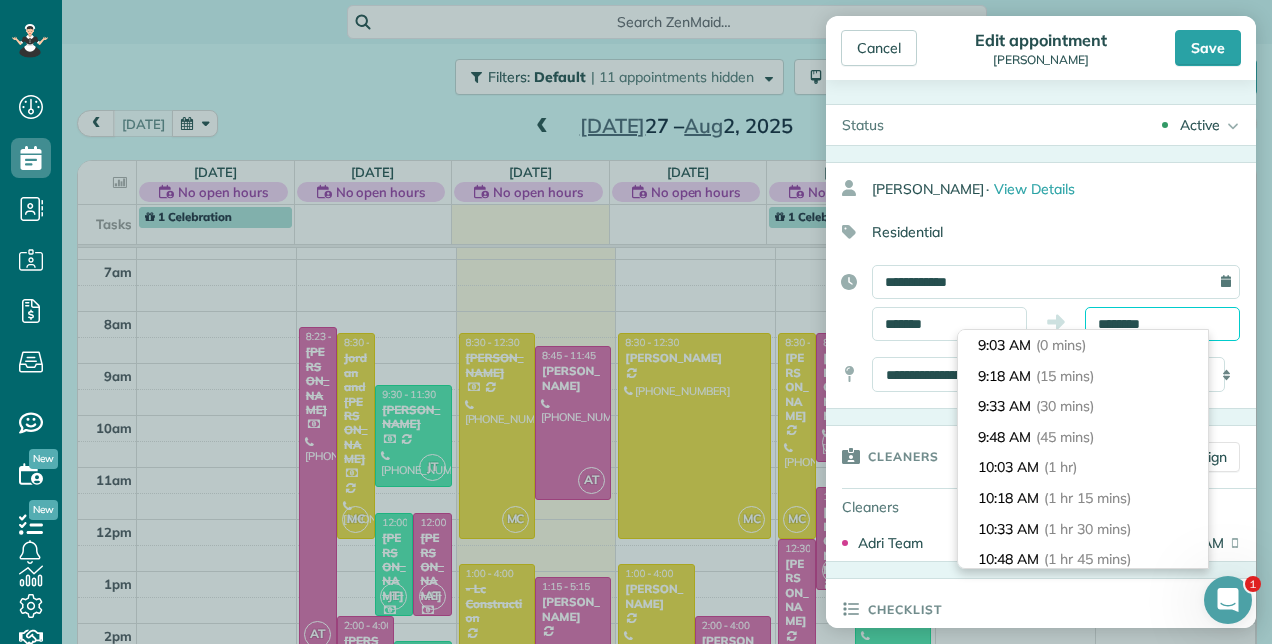 click on "********" at bounding box center (1162, 324) 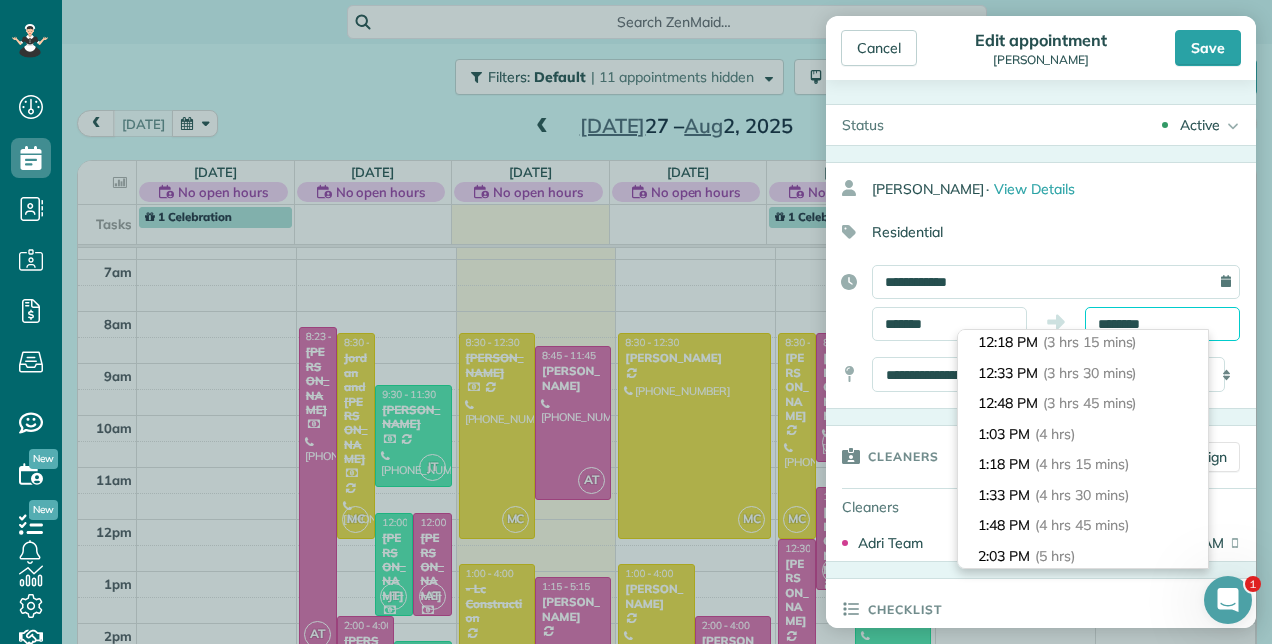 scroll, scrollTop: 500, scrollLeft: 0, axis: vertical 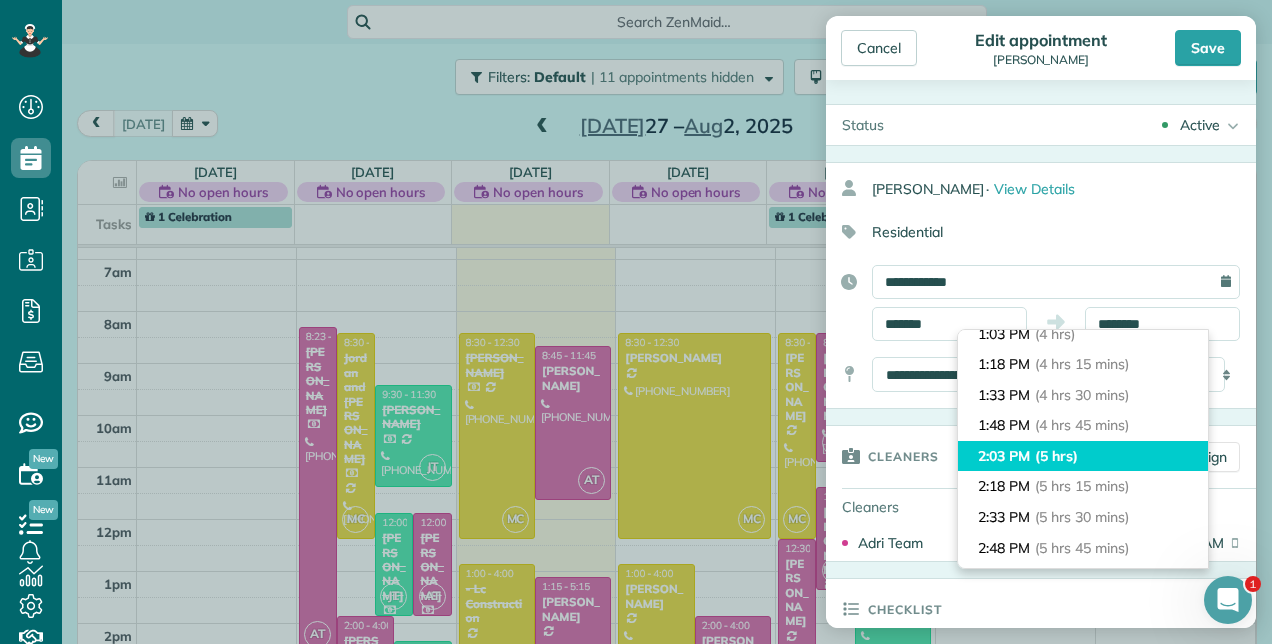 type on "*******" 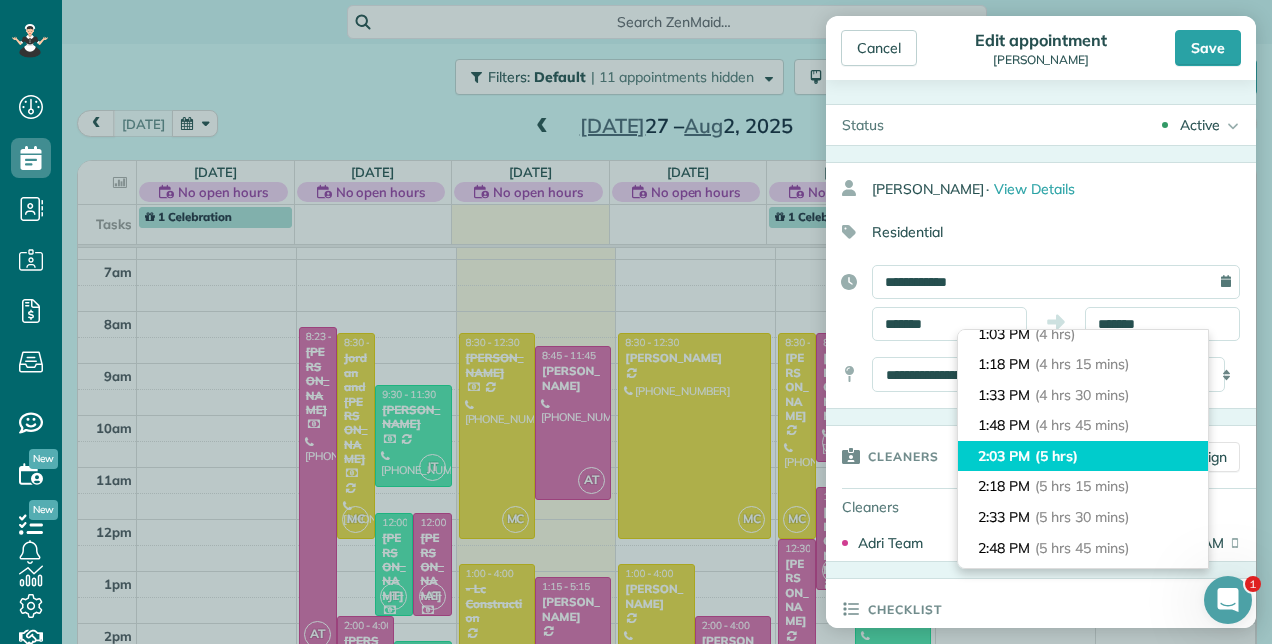 click on "2:03 PM  (5 hrs)" at bounding box center [1083, 456] 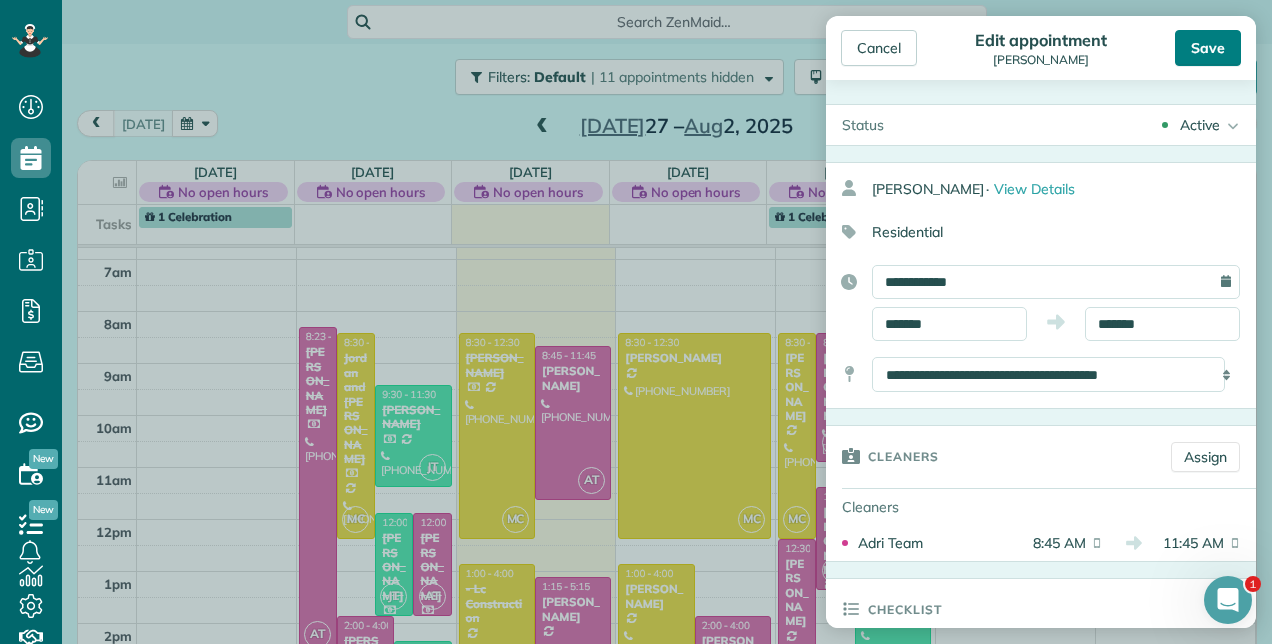 click on "Save" at bounding box center [1208, 48] 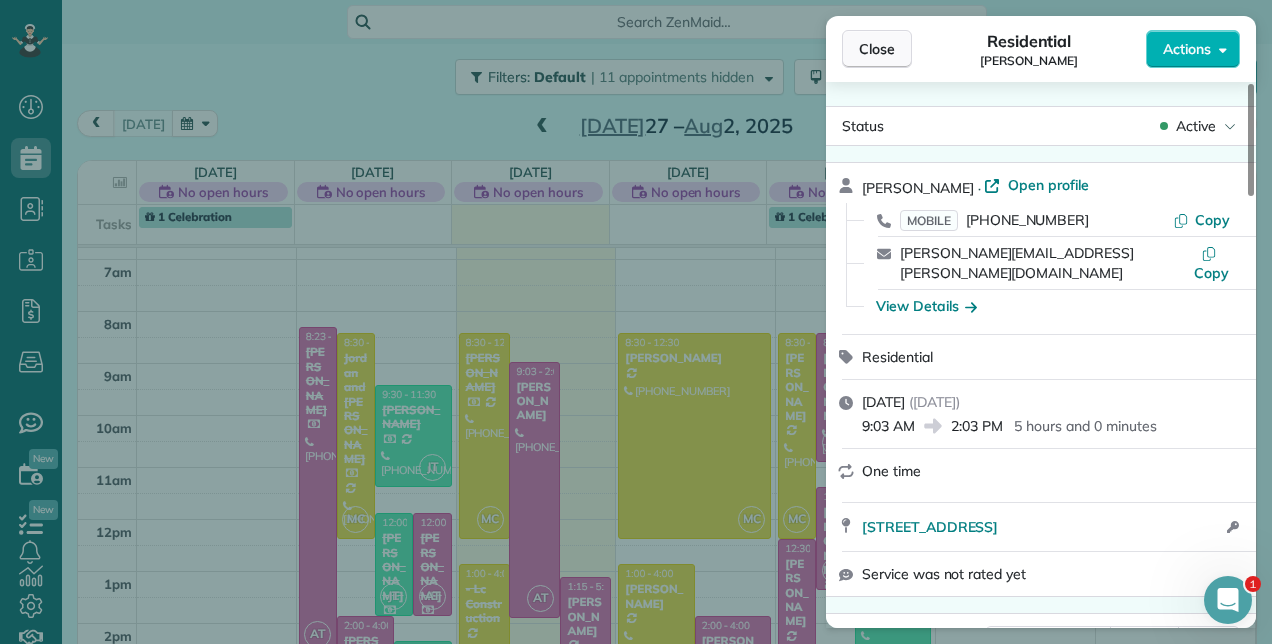 click on "Close" at bounding box center (877, 49) 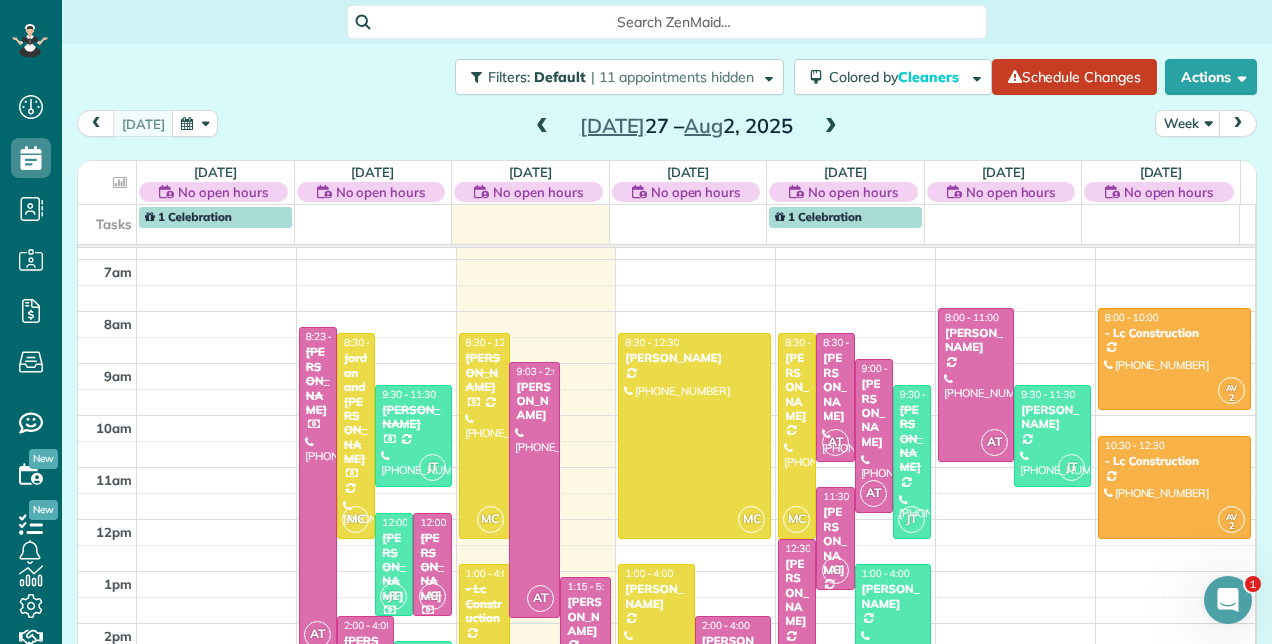 scroll, scrollTop: 644, scrollLeft: 62, axis: both 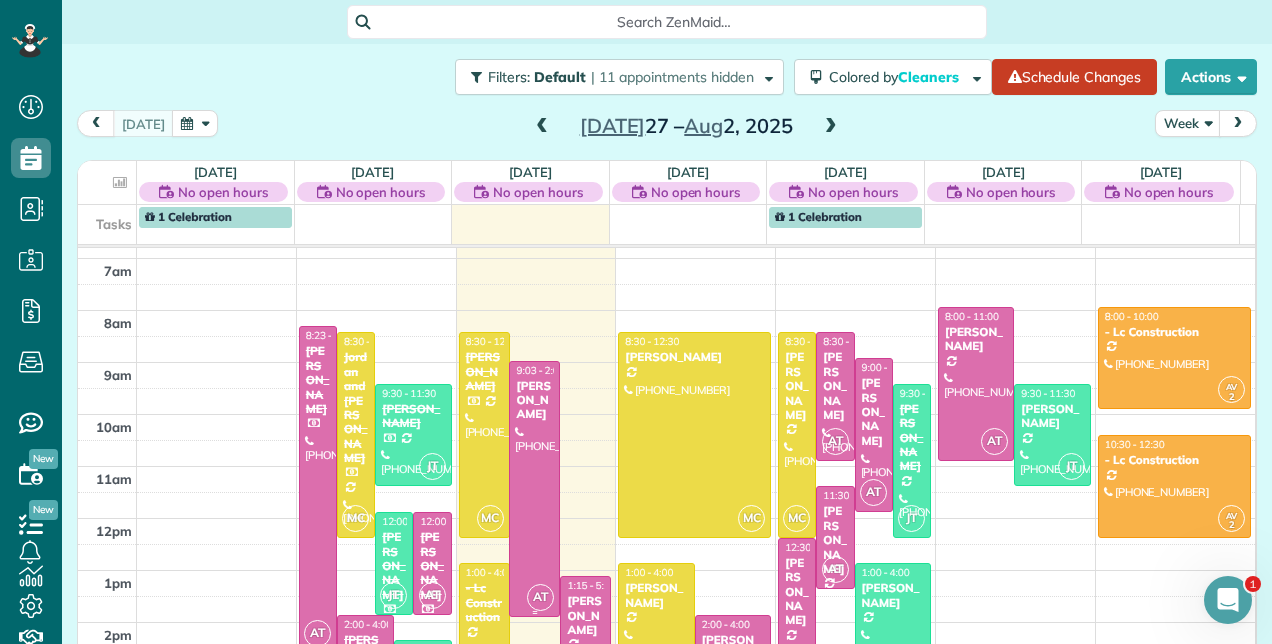 click on "[PERSON_NAME]" at bounding box center [534, 400] 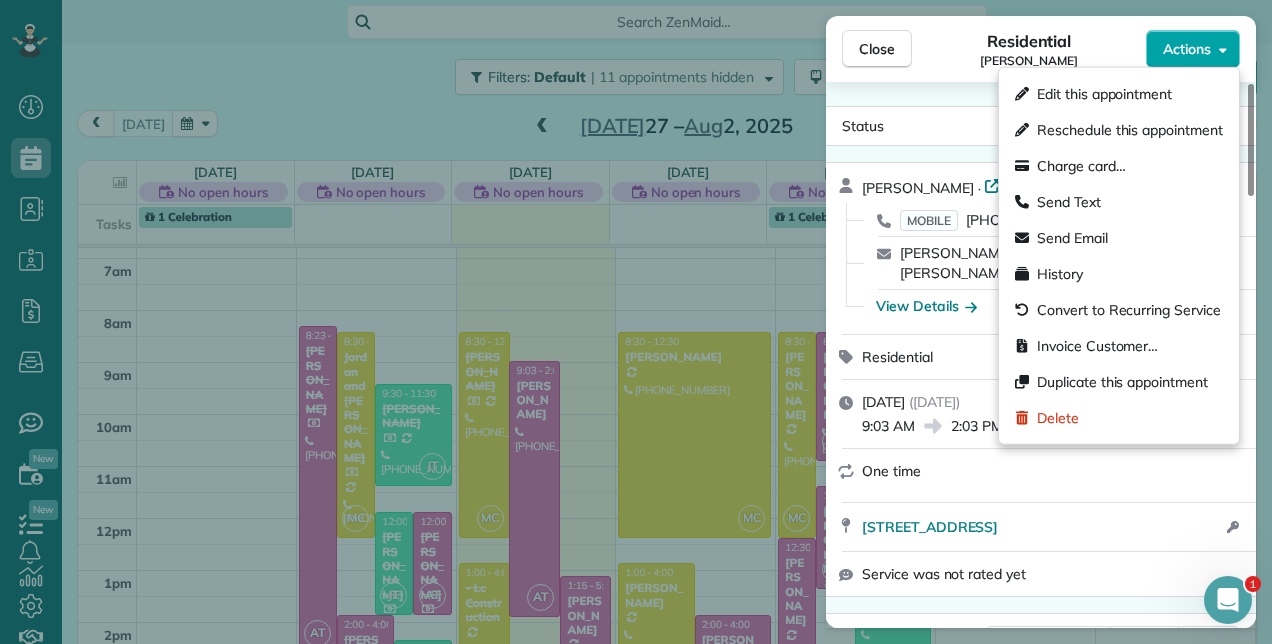 click on "Actions" at bounding box center (1193, 49) 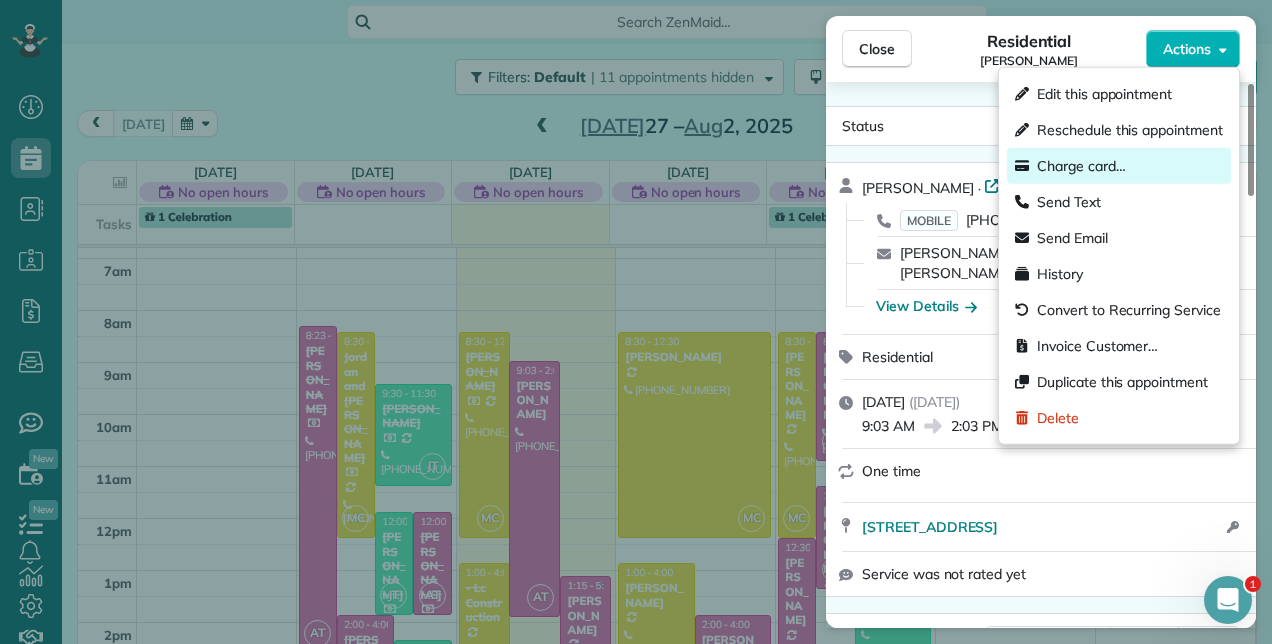 click on "Charge card…" at bounding box center [1119, 166] 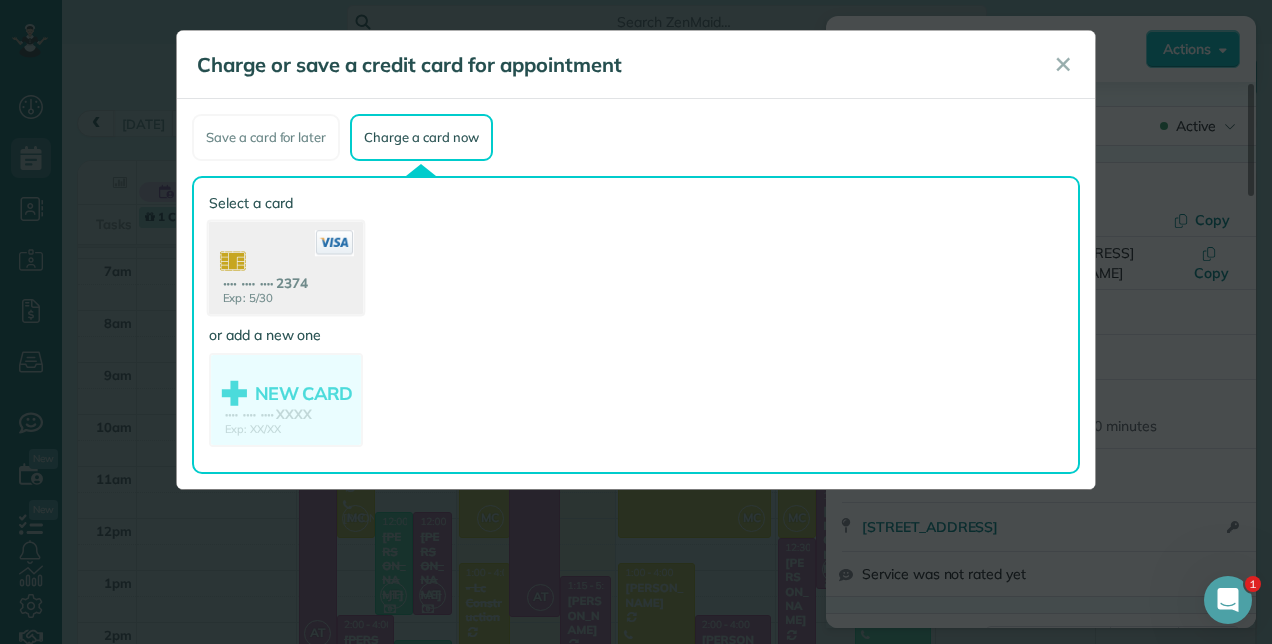 click 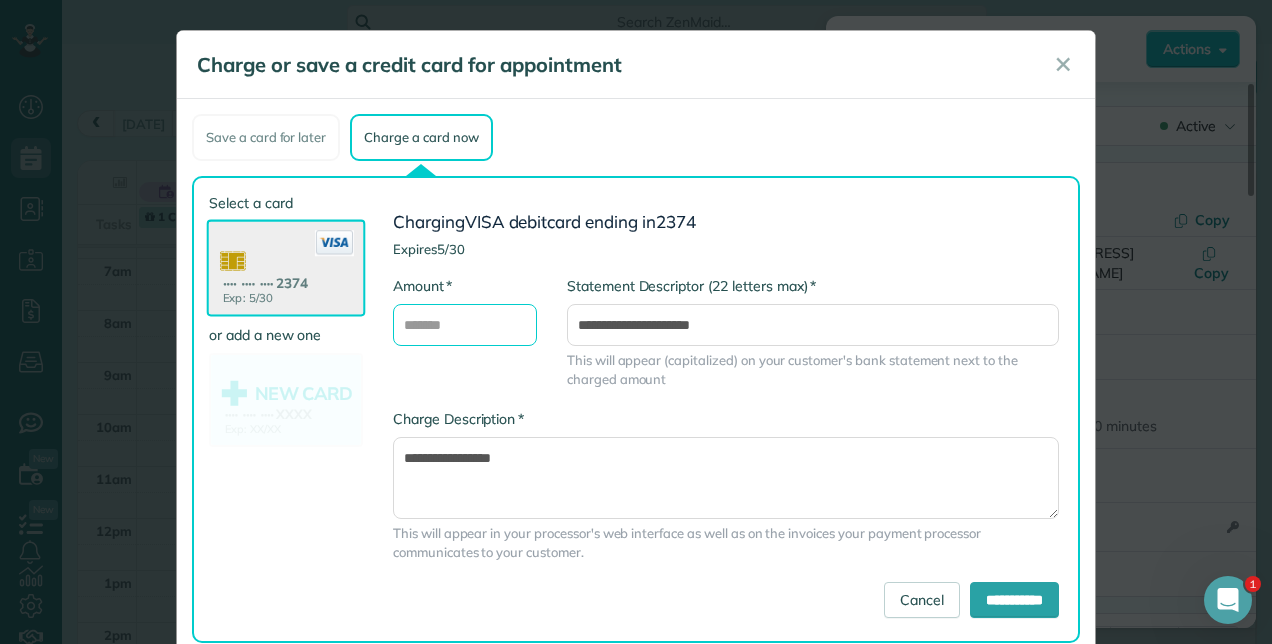 click on "*  Amount" at bounding box center (465, 325) 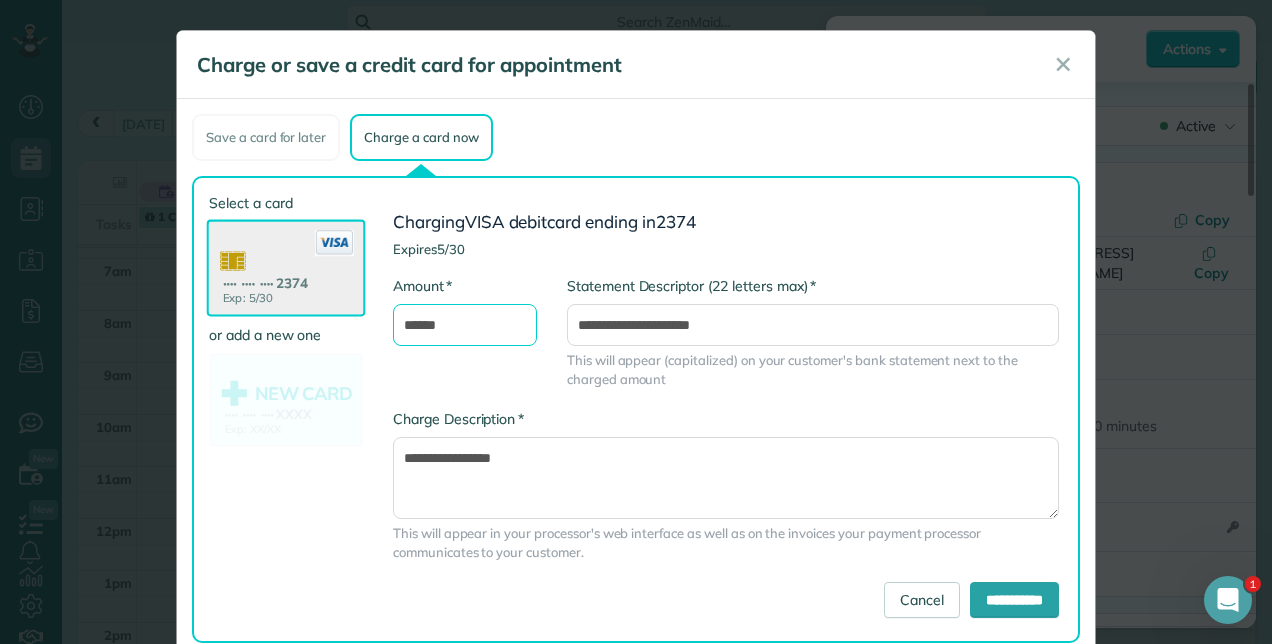type on "******" 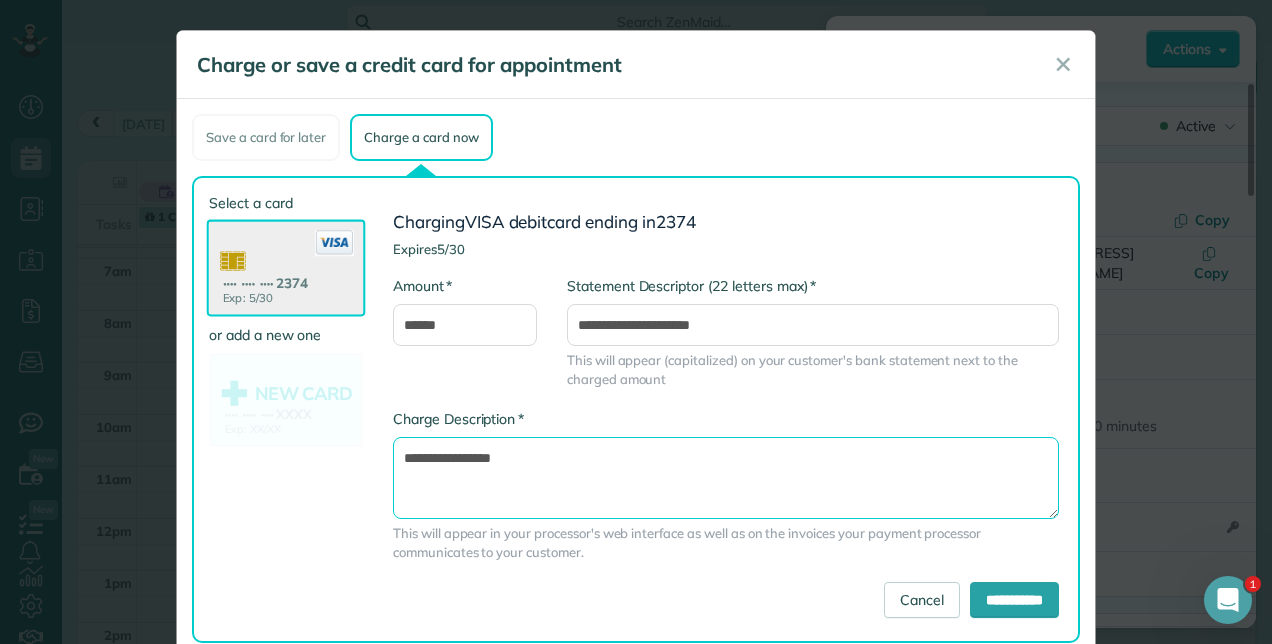 click on "**********" at bounding box center [726, 477] 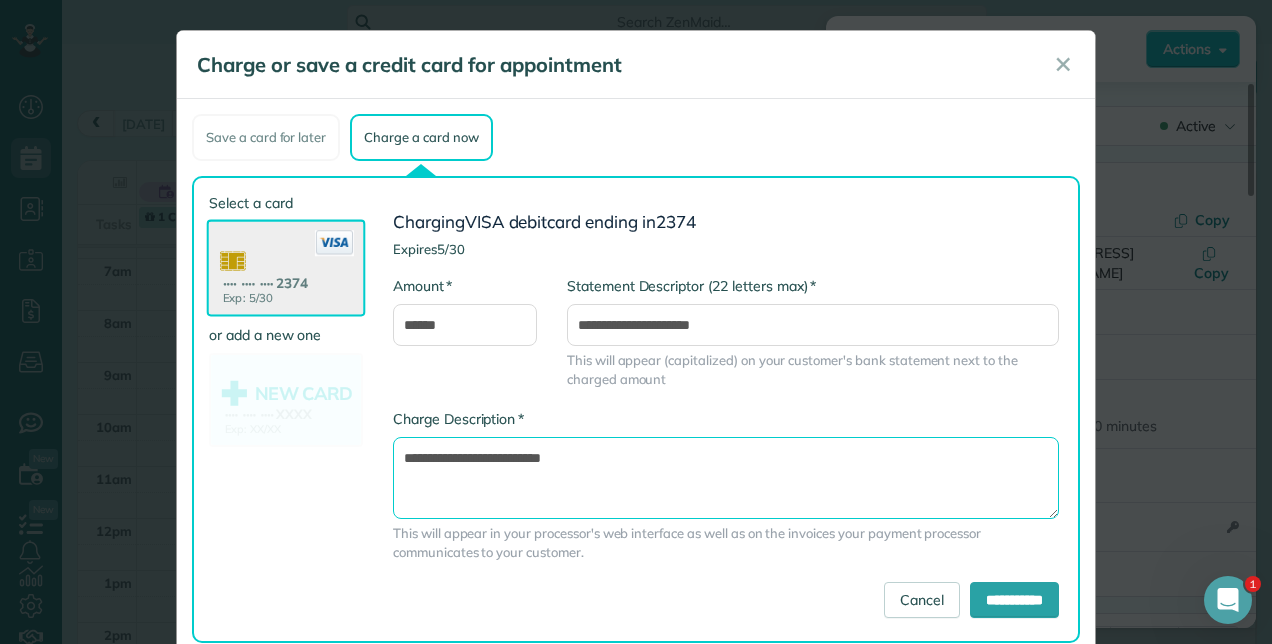 type on "**********" 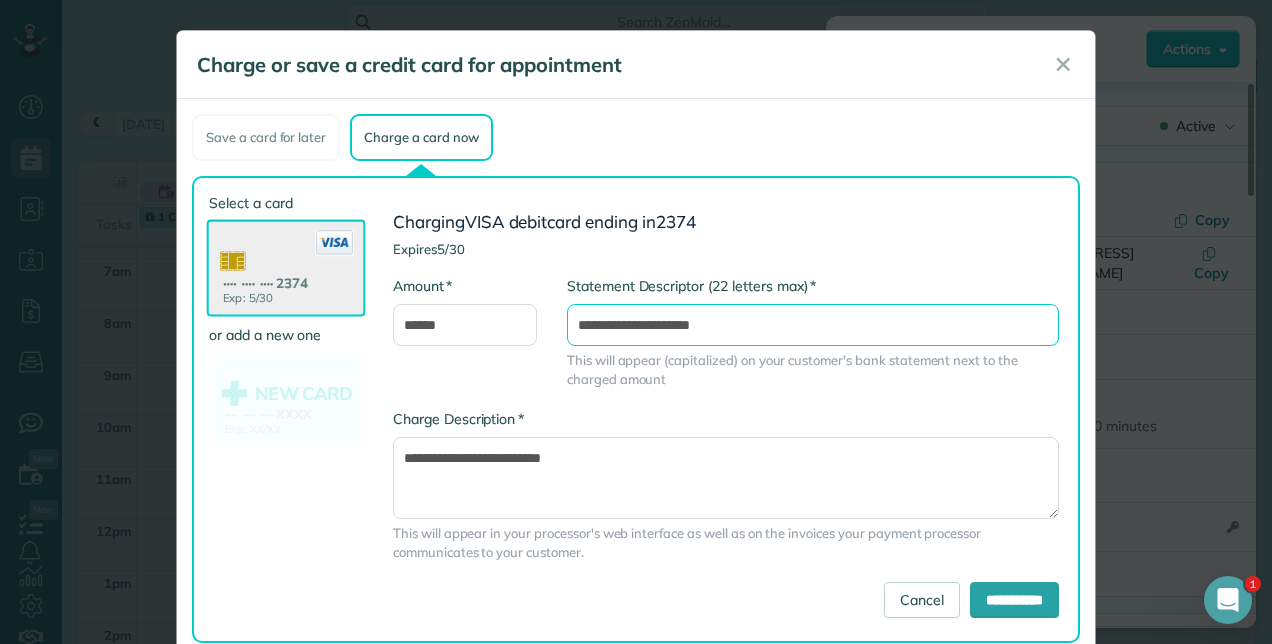 click on "**********" at bounding box center [813, 325] 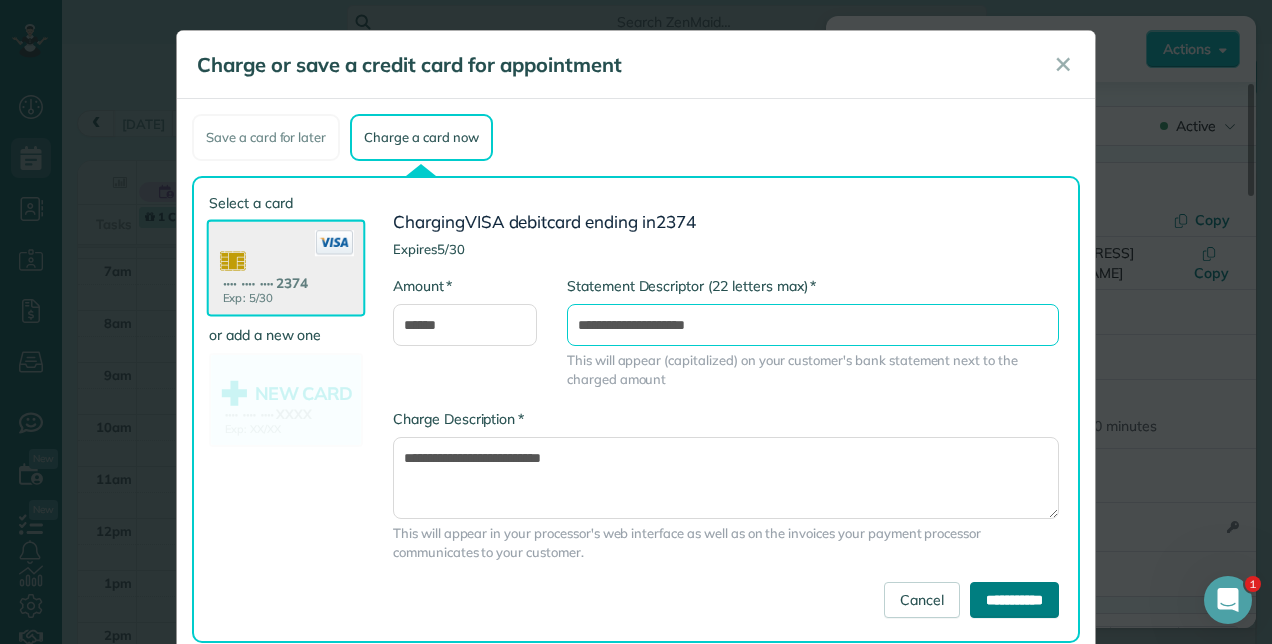 type on "**********" 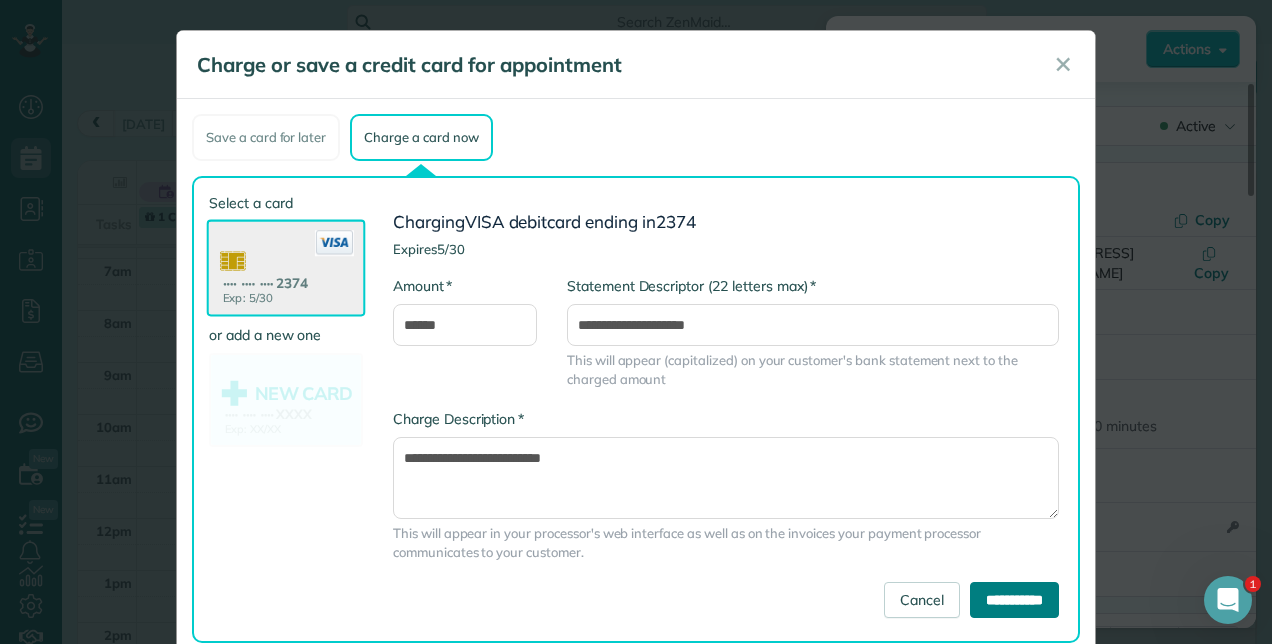 click on "**********" at bounding box center (1014, 600) 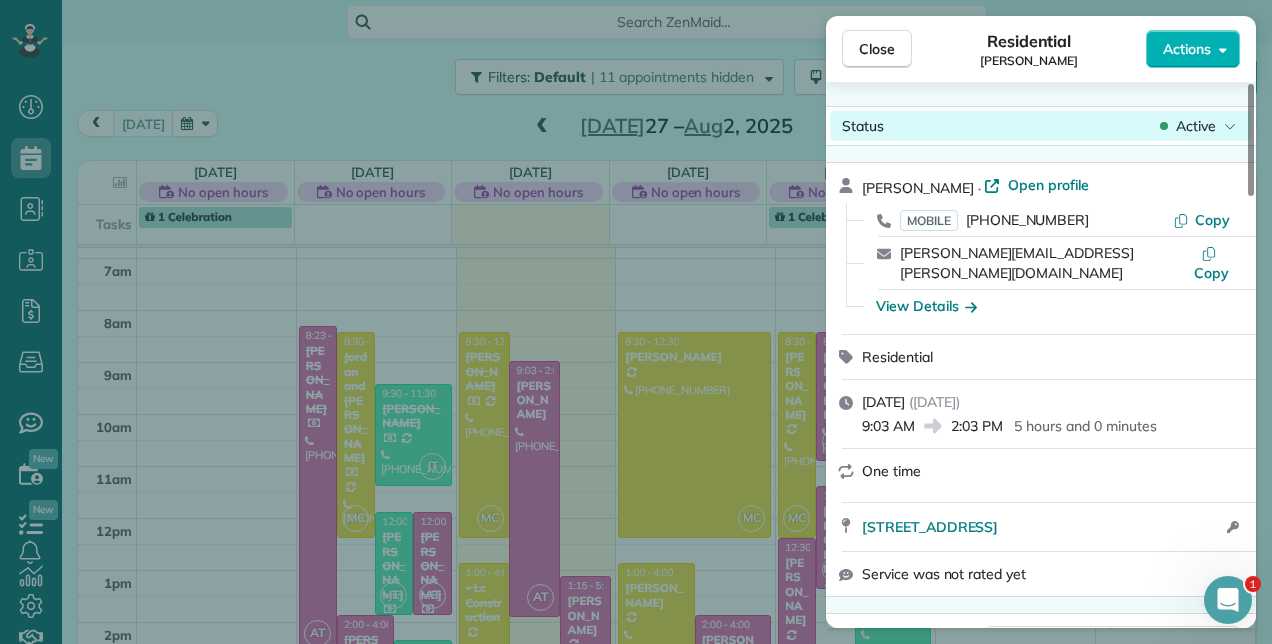 click on "Active" at bounding box center (1196, 126) 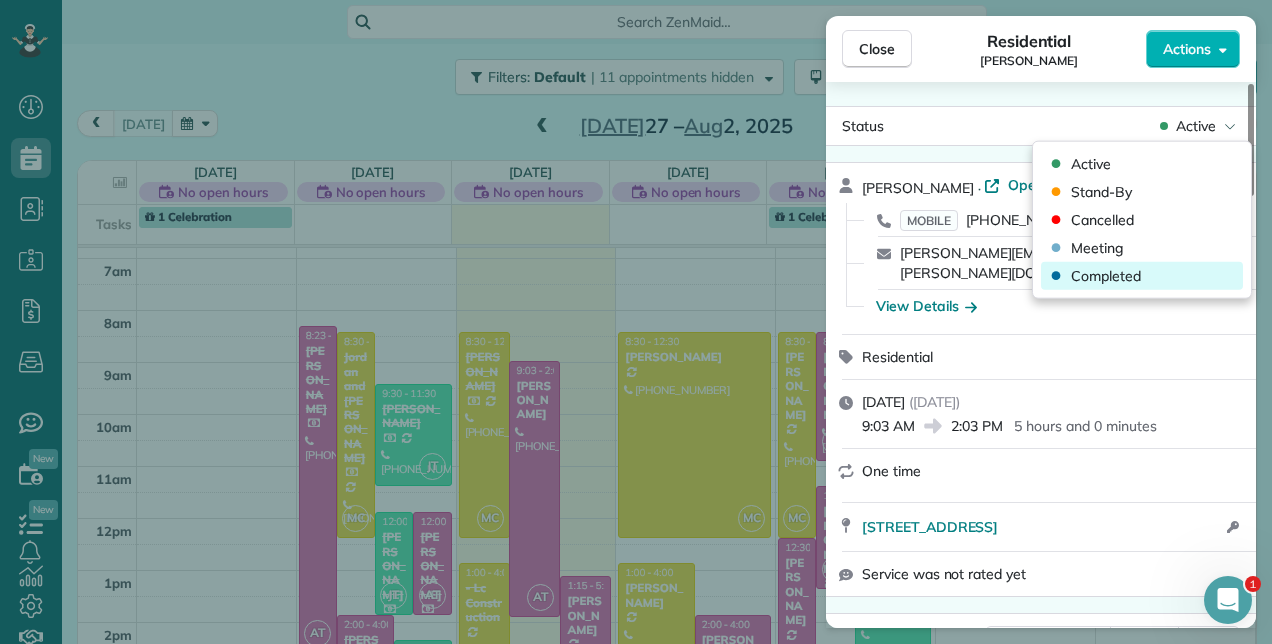 click on "Completed" at bounding box center [1142, 276] 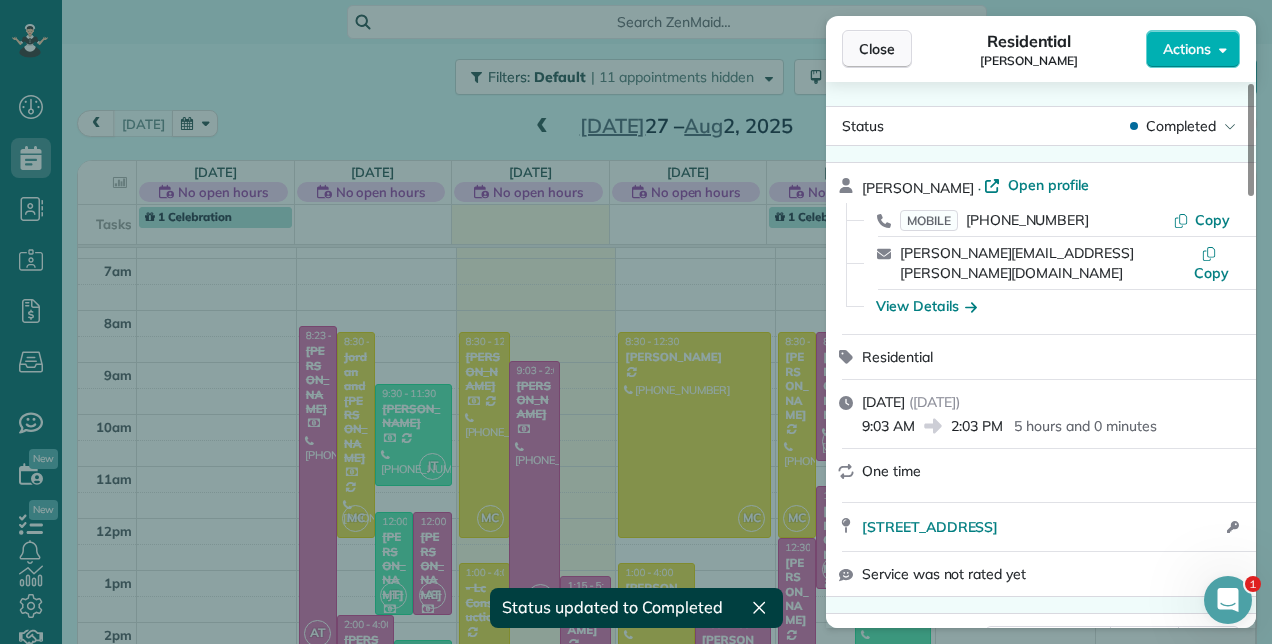 click on "Close" at bounding box center (877, 49) 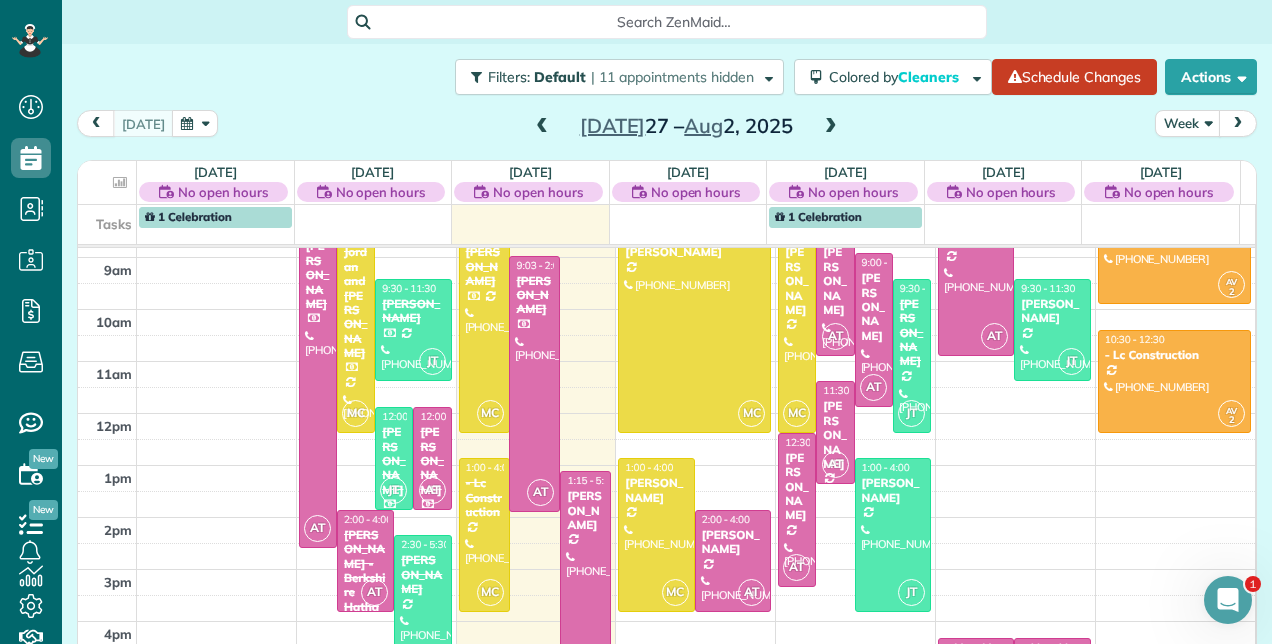 scroll, scrollTop: 448, scrollLeft: 0, axis: vertical 